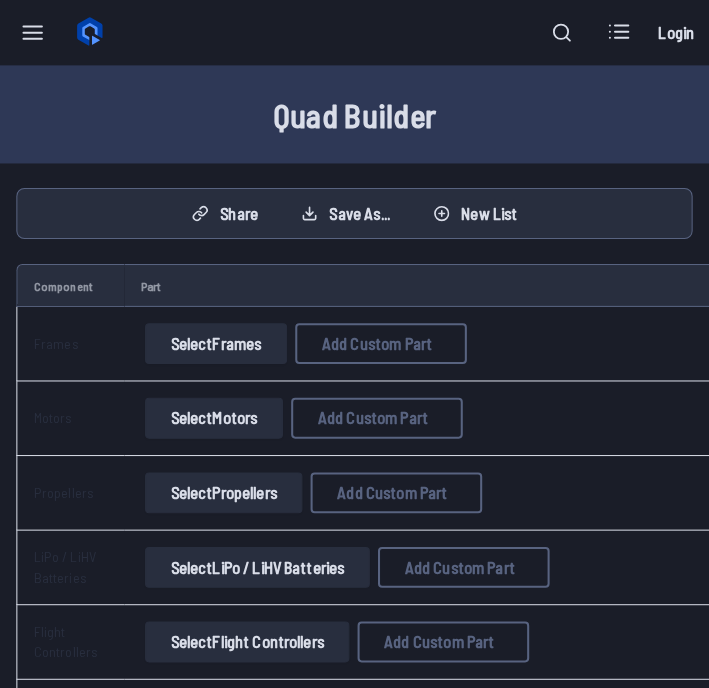 scroll, scrollTop: 0, scrollLeft: 0, axis: both 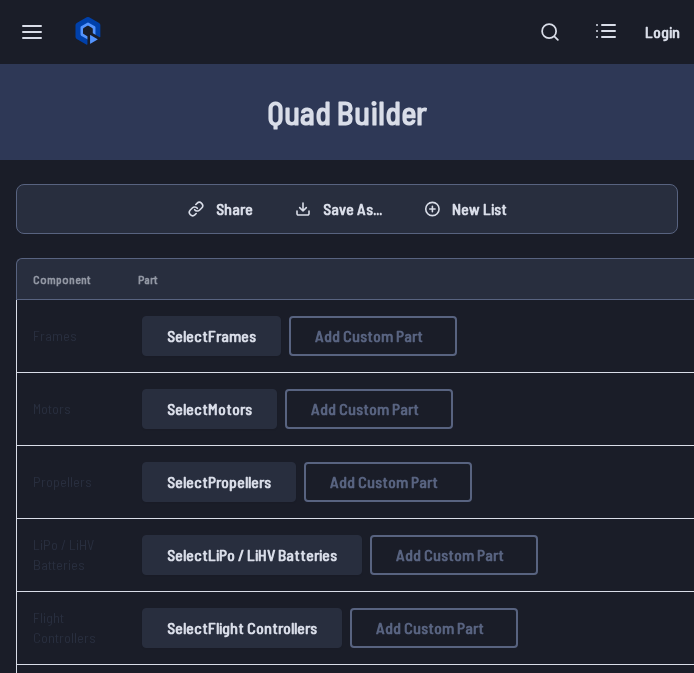 click on "Select  Frames" at bounding box center (211, 336) 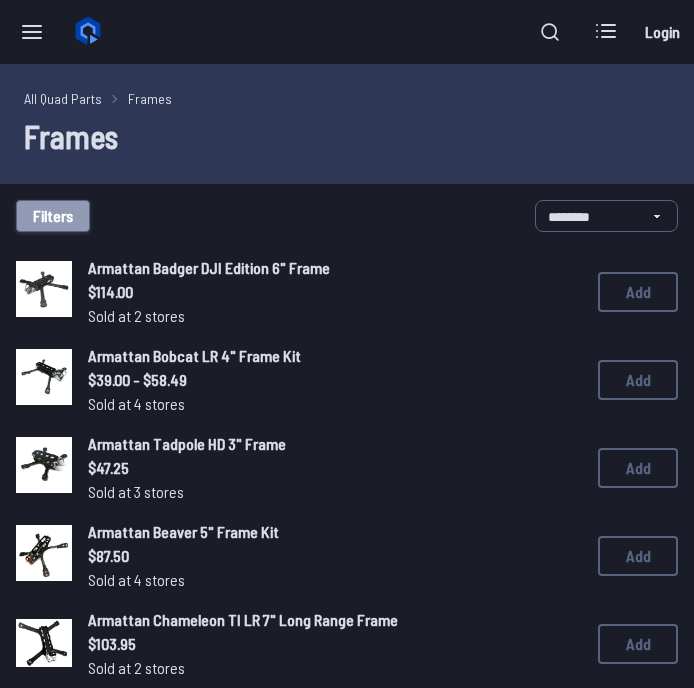 click on "Filters" at bounding box center [53, 216] 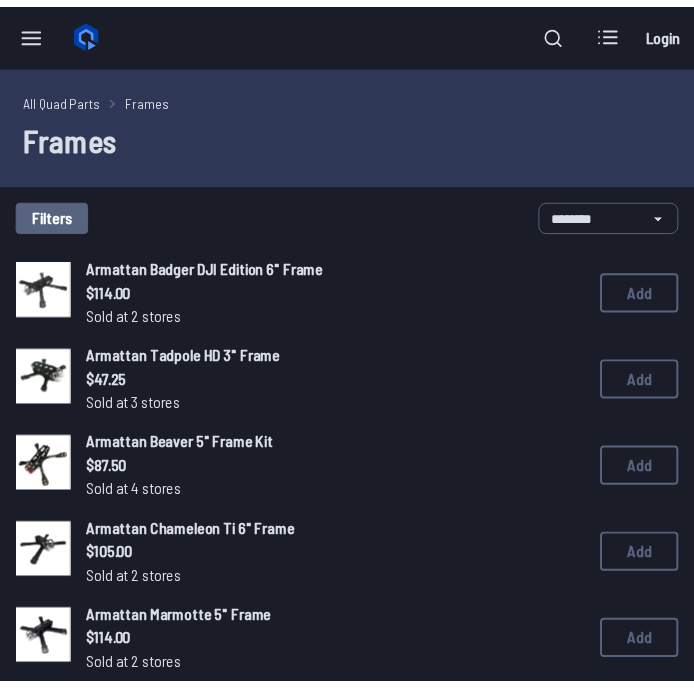 scroll, scrollTop: 297, scrollLeft: 0, axis: vertical 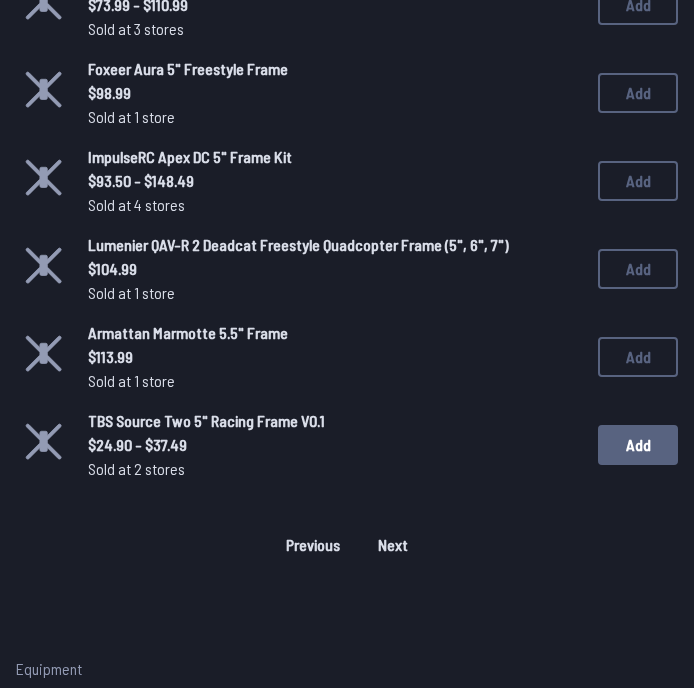 click on "Add" at bounding box center [638, 445] 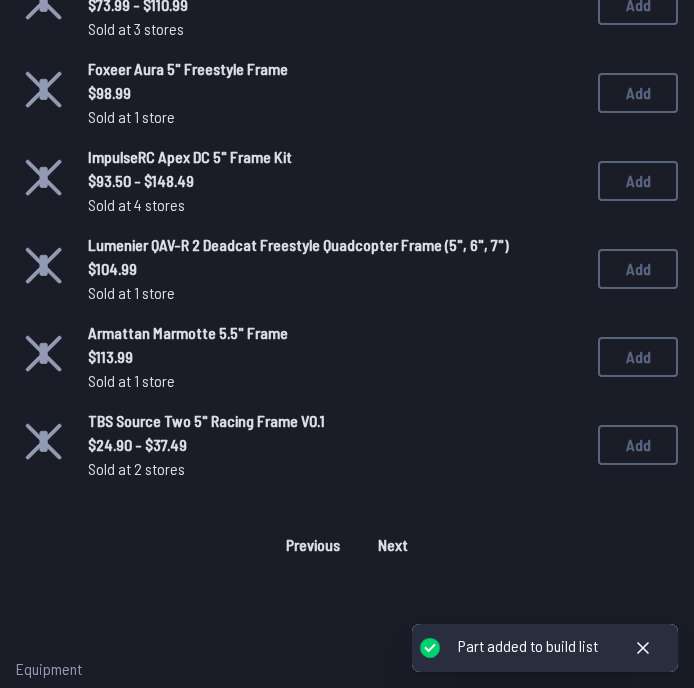 click on "Next" at bounding box center [393, 545] 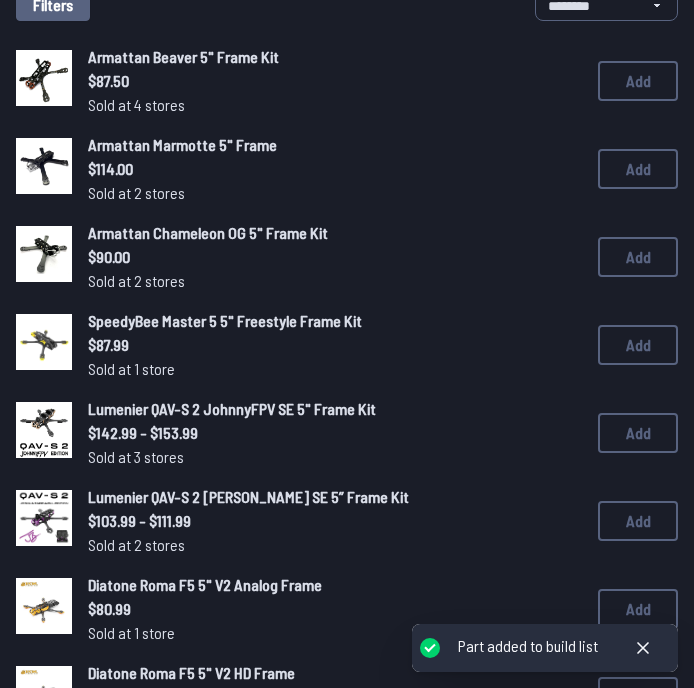 scroll, scrollTop: 198, scrollLeft: 0, axis: vertical 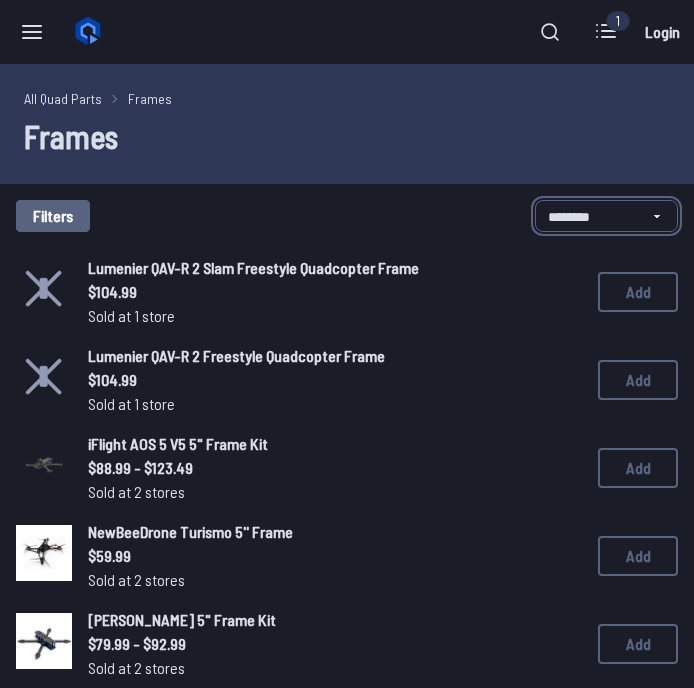 click on "**********" at bounding box center (606, 216) 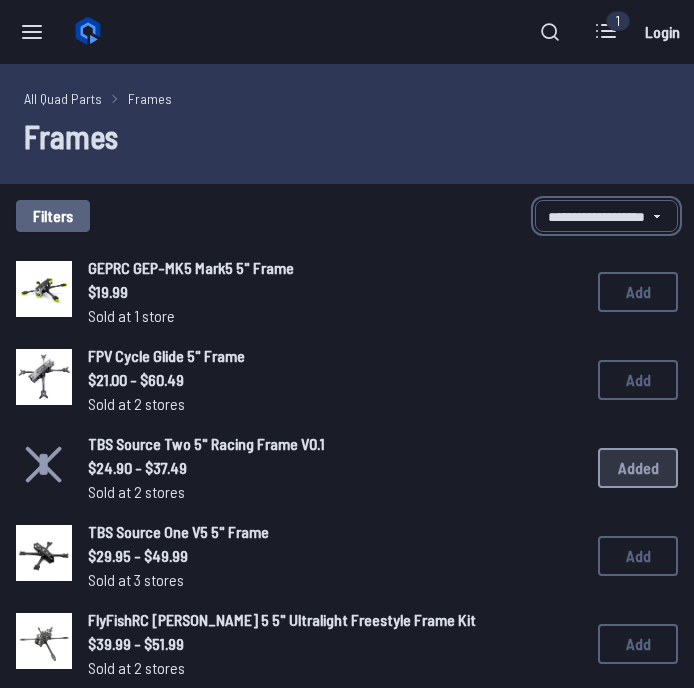 scroll, scrollTop: 25, scrollLeft: 0, axis: vertical 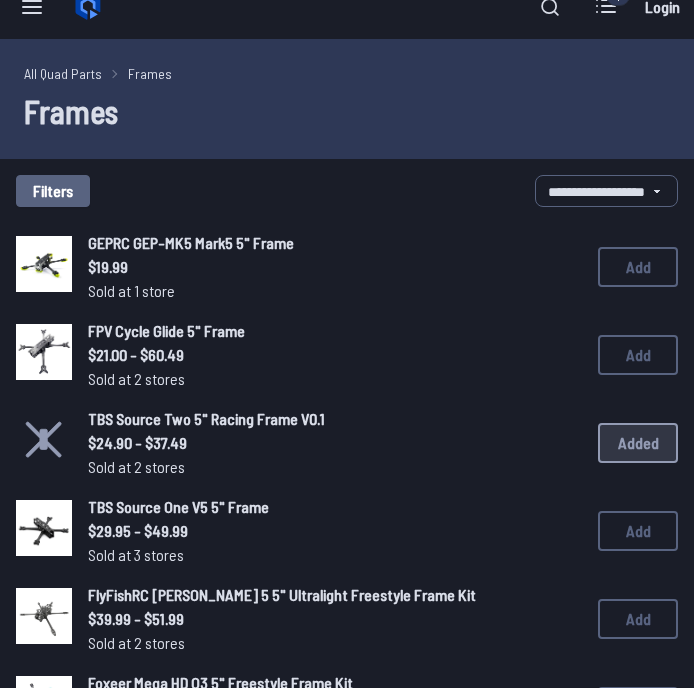 click on "TBS Source Two 5" Racing Frame V0.1 $24.90 - $37.49 Sold at 2 stores $24.90 - $37.49 Sold at 2 stores Added" at bounding box center (347, 443) 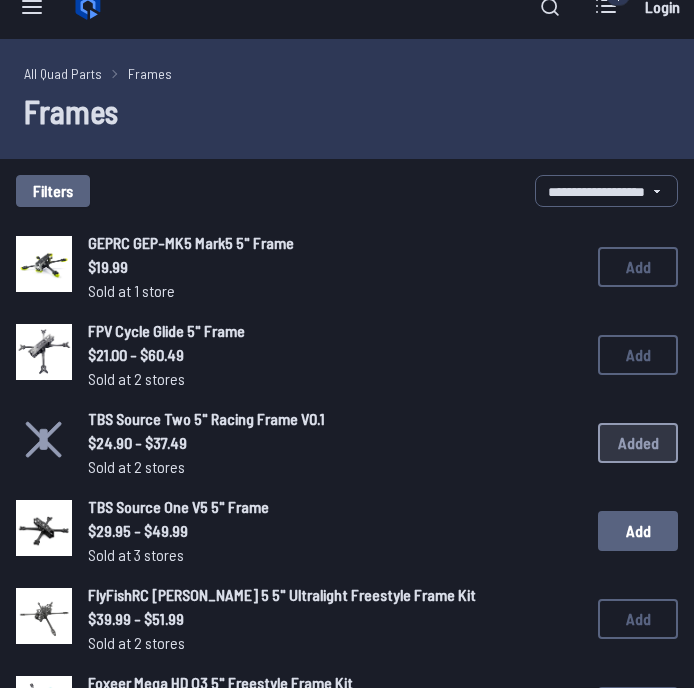 click on "Add" at bounding box center [638, 531] 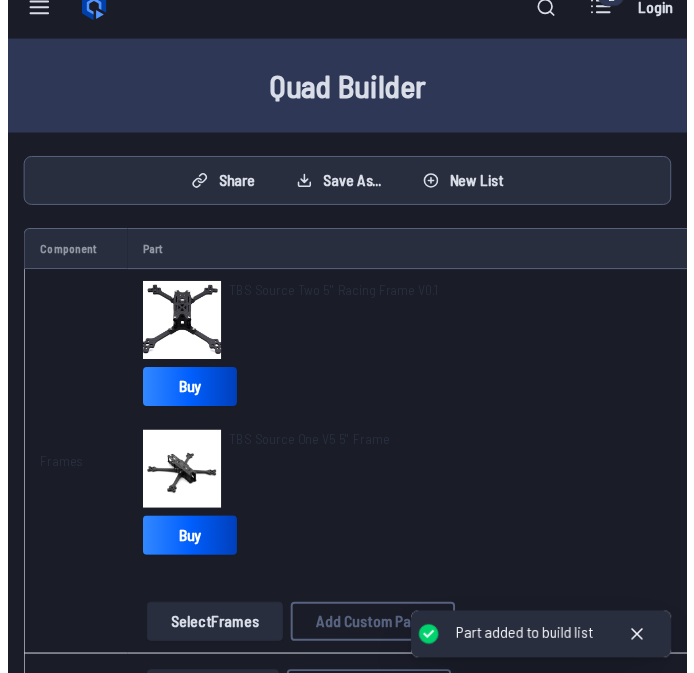 scroll, scrollTop: 0, scrollLeft: 0, axis: both 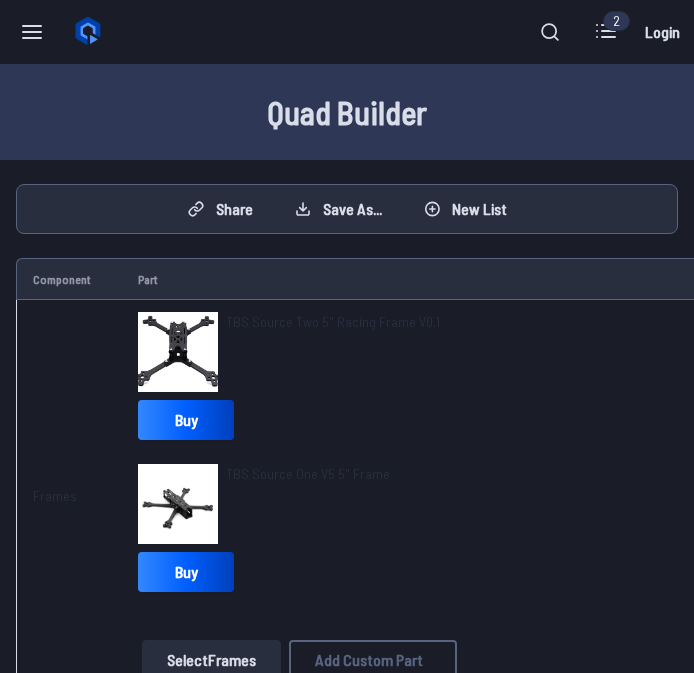 click on "TBS Source Two 5" Racing Frame V0.1" at bounding box center [333, 352] 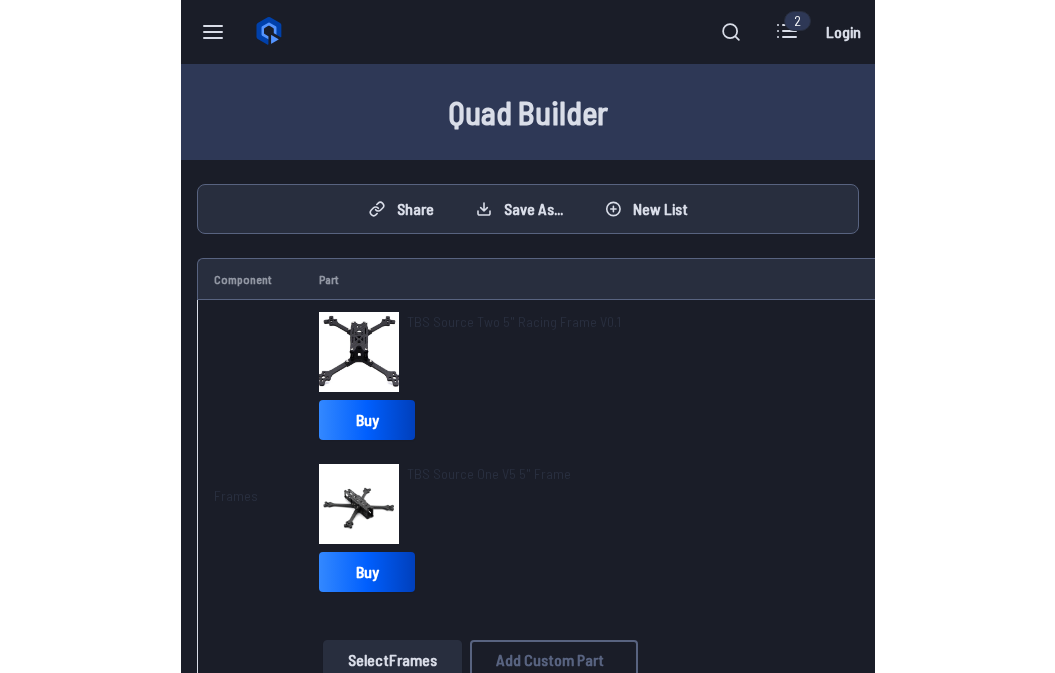 scroll, scrollTop: 48, scrollLeft: 0, axis: vertical 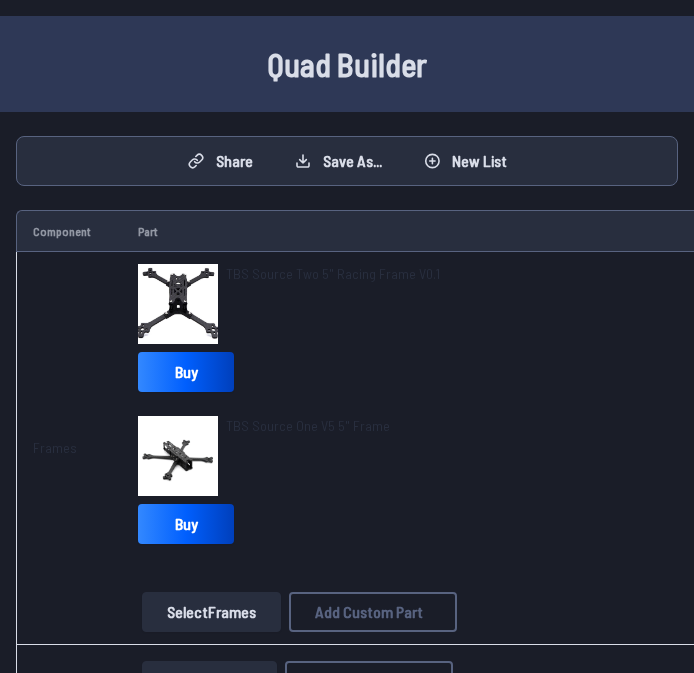 click on "Frames" at bounding box center (69, 448) 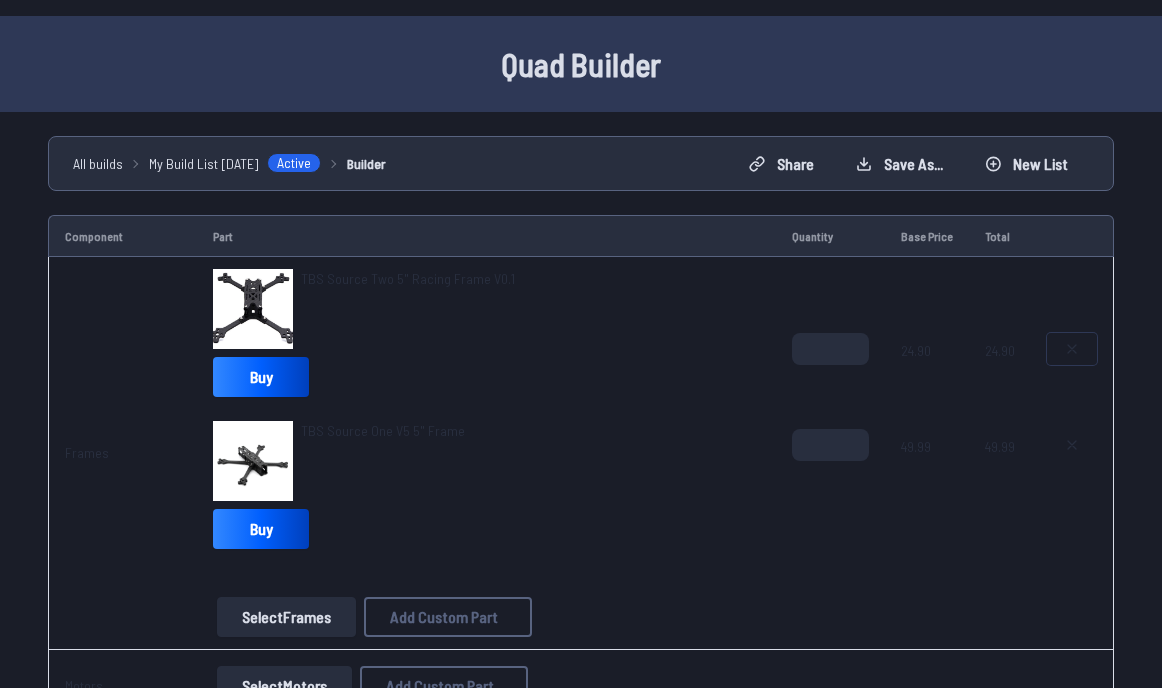 click 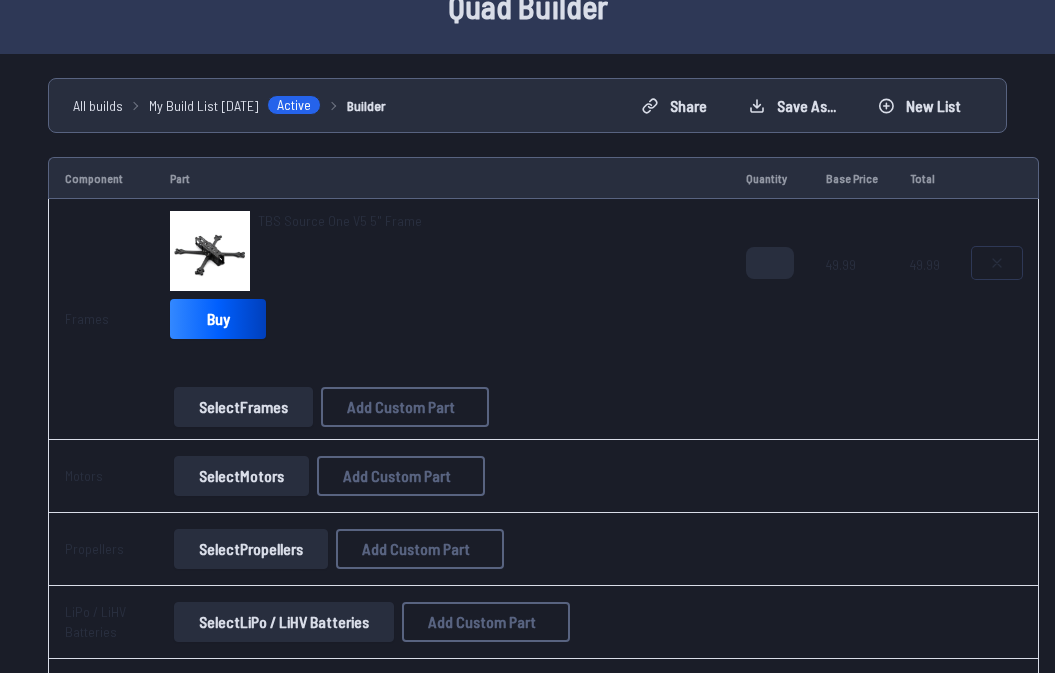 scroll, scrollTop: 93, scrollLeft: 0, axis: vertical 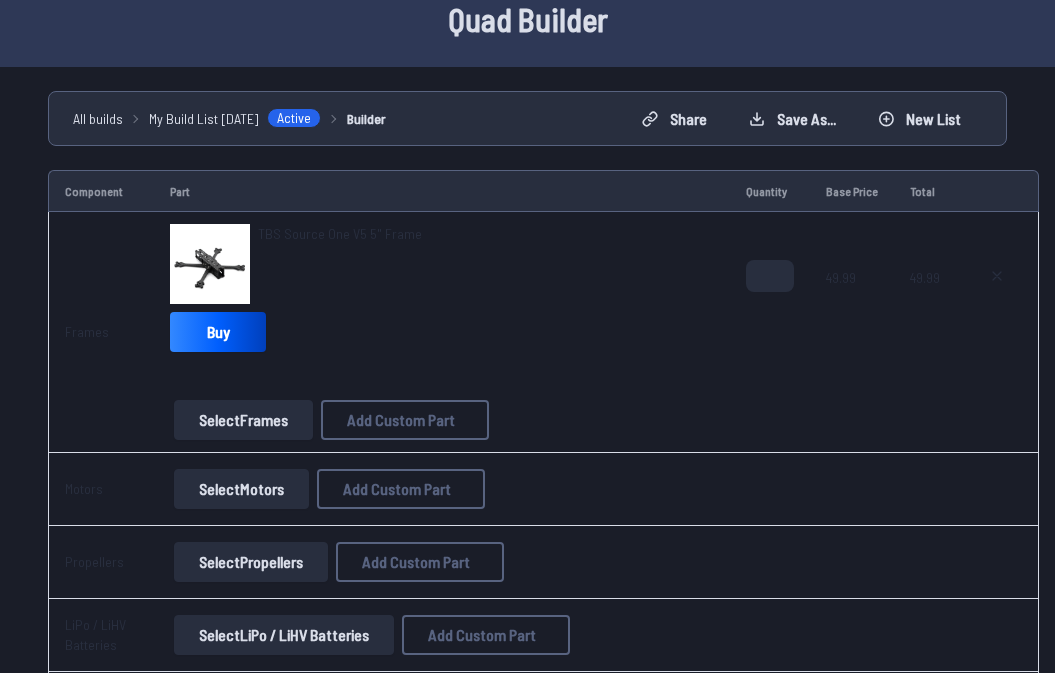 click on "Select  Motors" at bounding box center (241, 489) 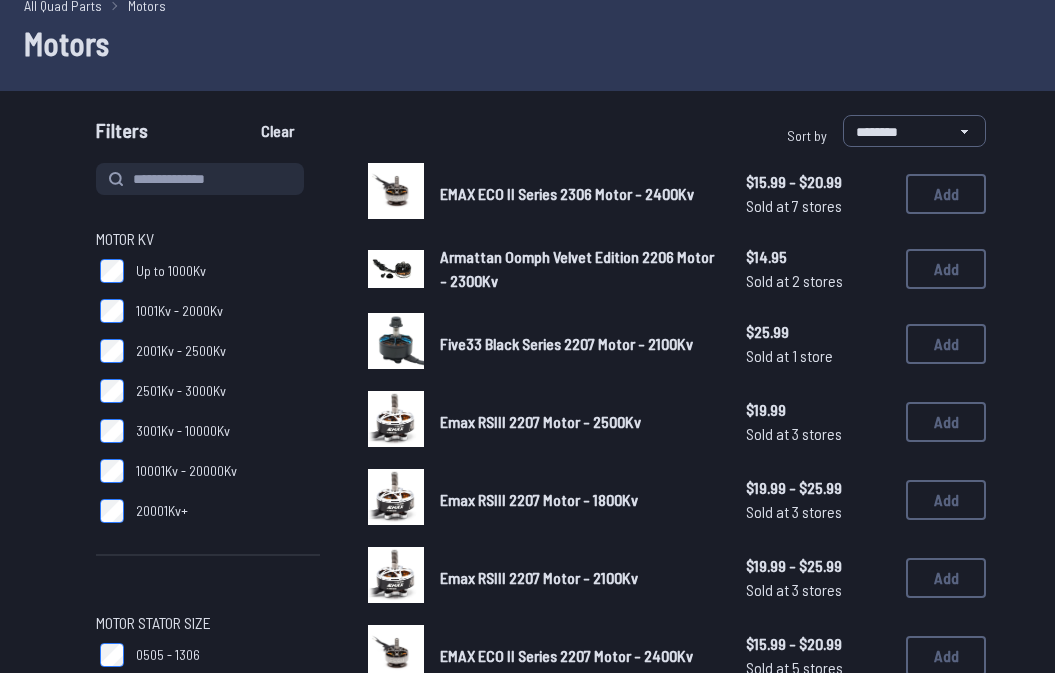 scroll, scrollTop: 29, scrollLeft: 0, axis: vertical 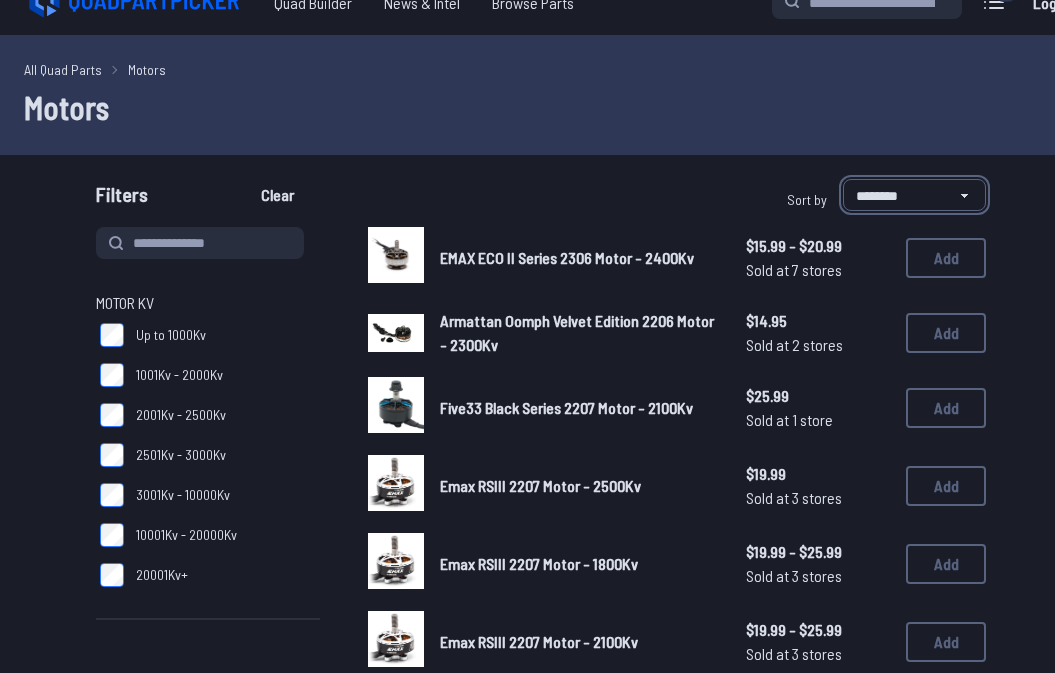 click on "**********" at bounding box center (914, 195) 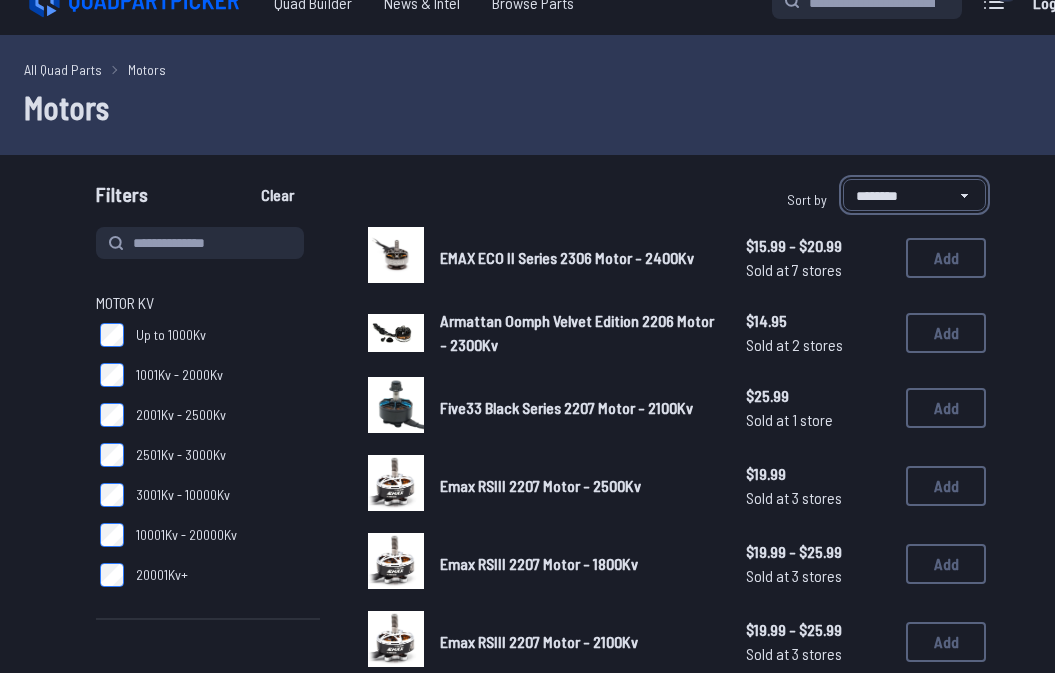 select on "*********" 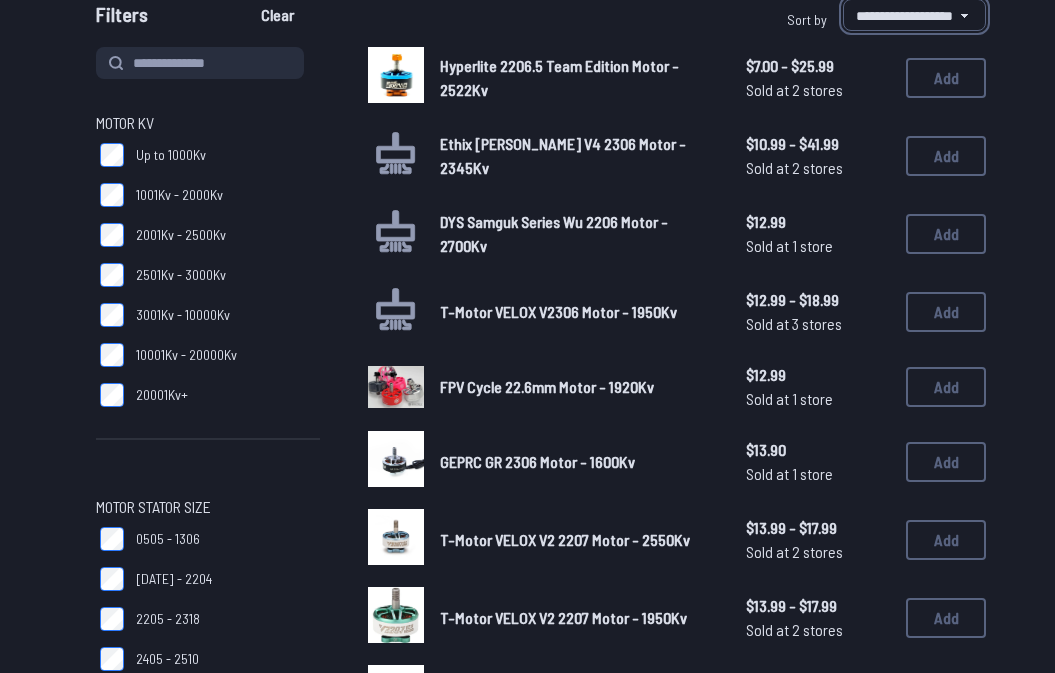 scroll, scrollTop: 222, scrollLeft: 0, axis: vertical 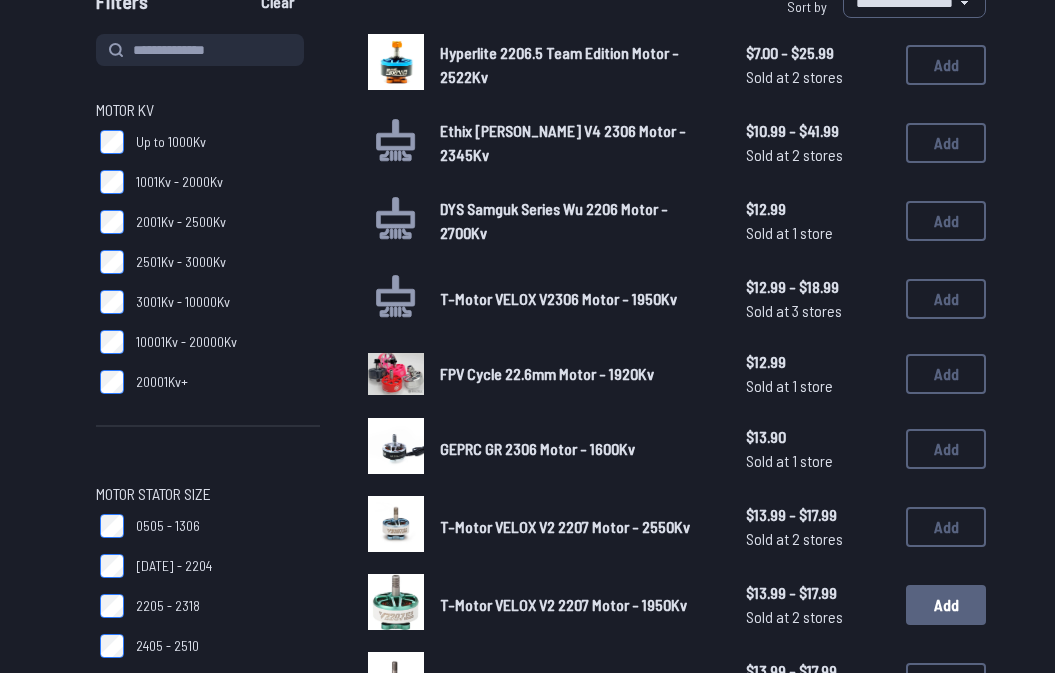 click on "Add" at bounding box center [946, 605] 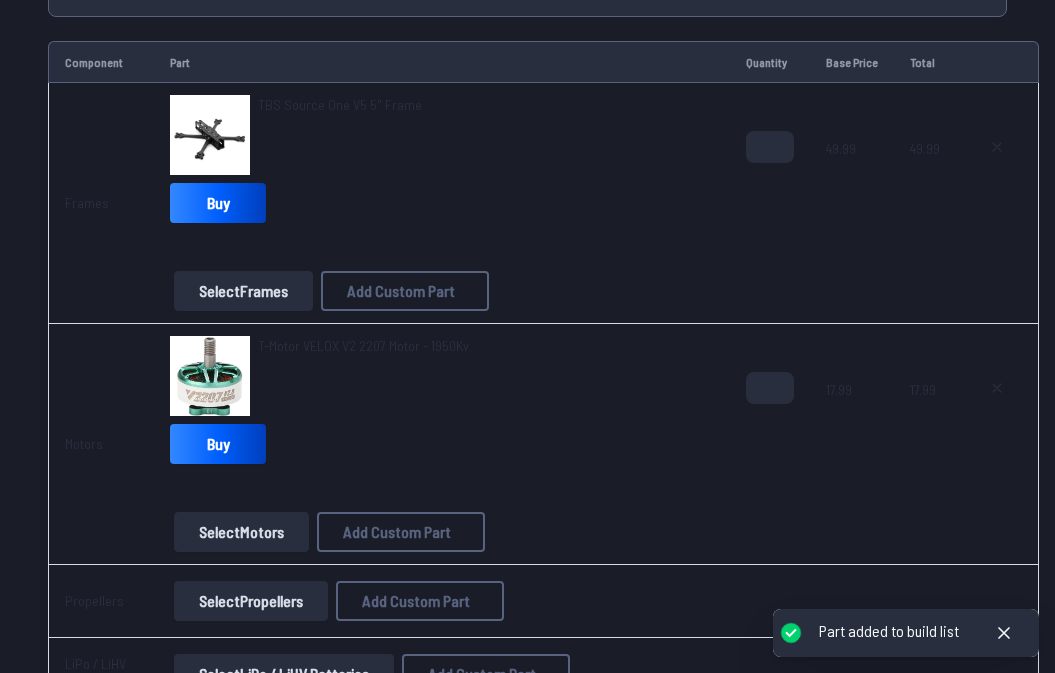 scroll, scrollTop: 134, scrollLeft: 0, axis: vertical 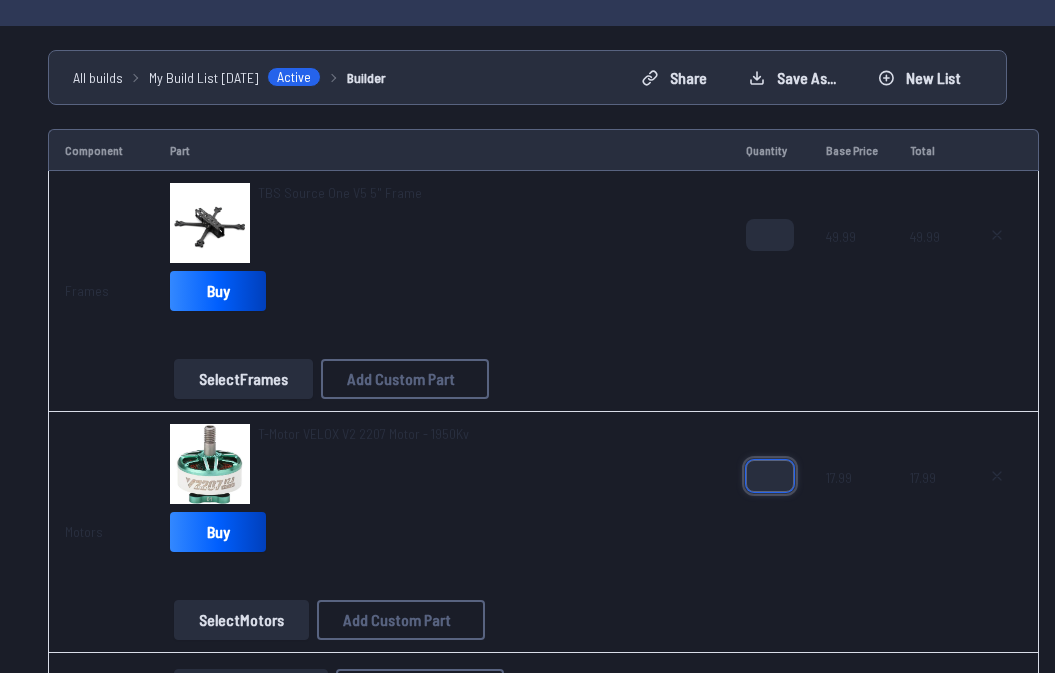 click on "*" at bounding box center [770, 476] 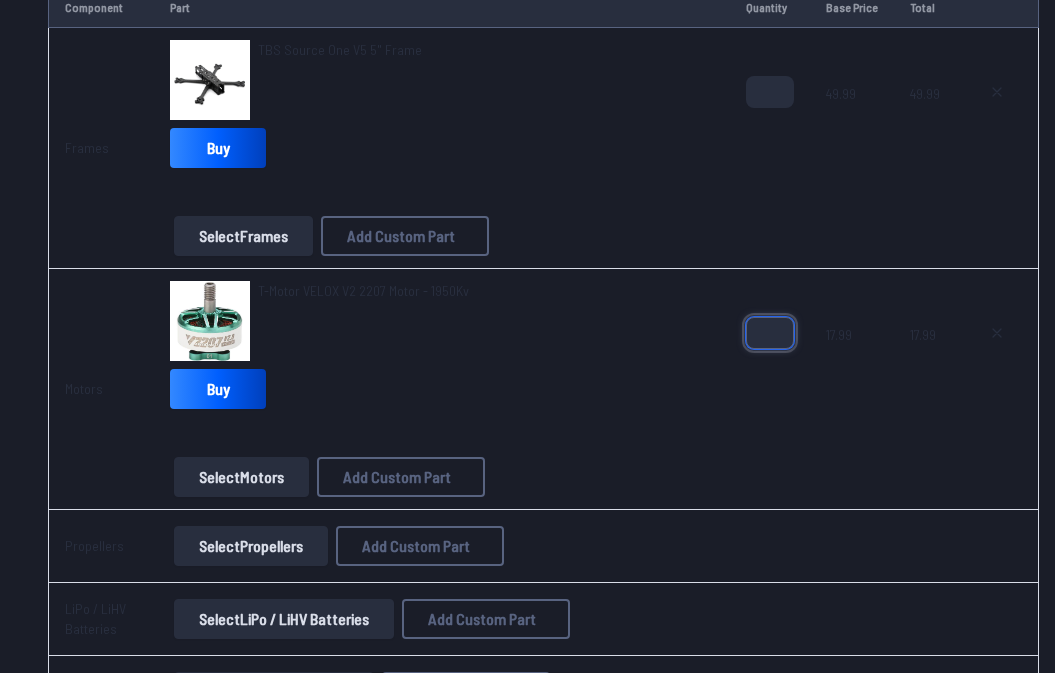 scroll, scrollTop: 312, scrollLeft: 0, axis: vertical 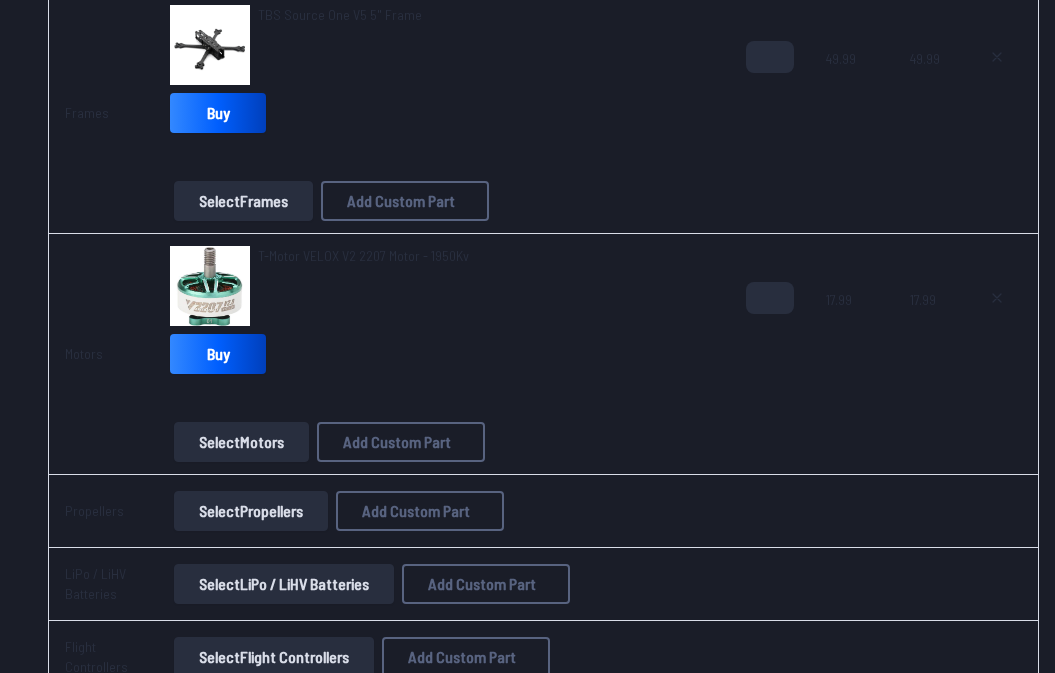 click on "Select  Propellers" at bounding box center (251, 511) 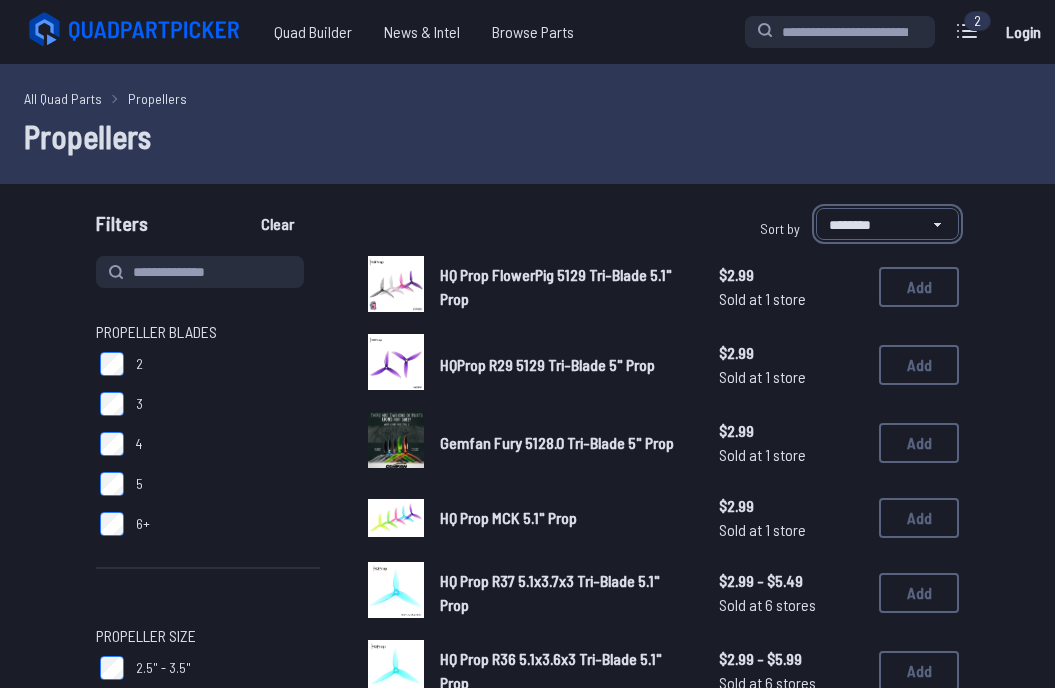 click on "**********" at bounding box center [887, 224] 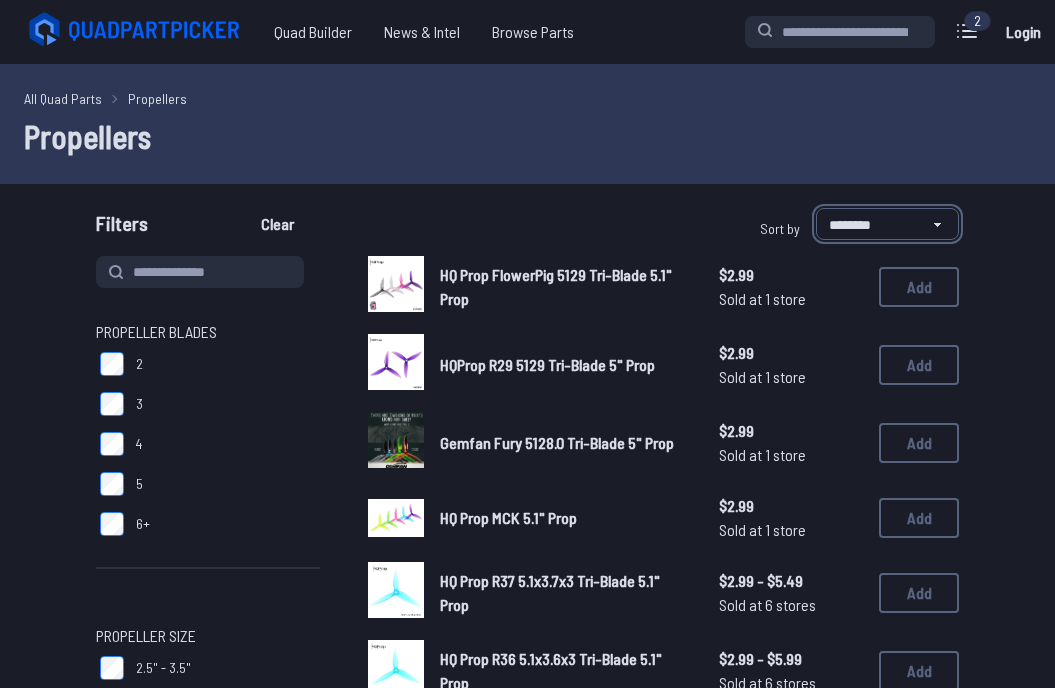 select on "*********" 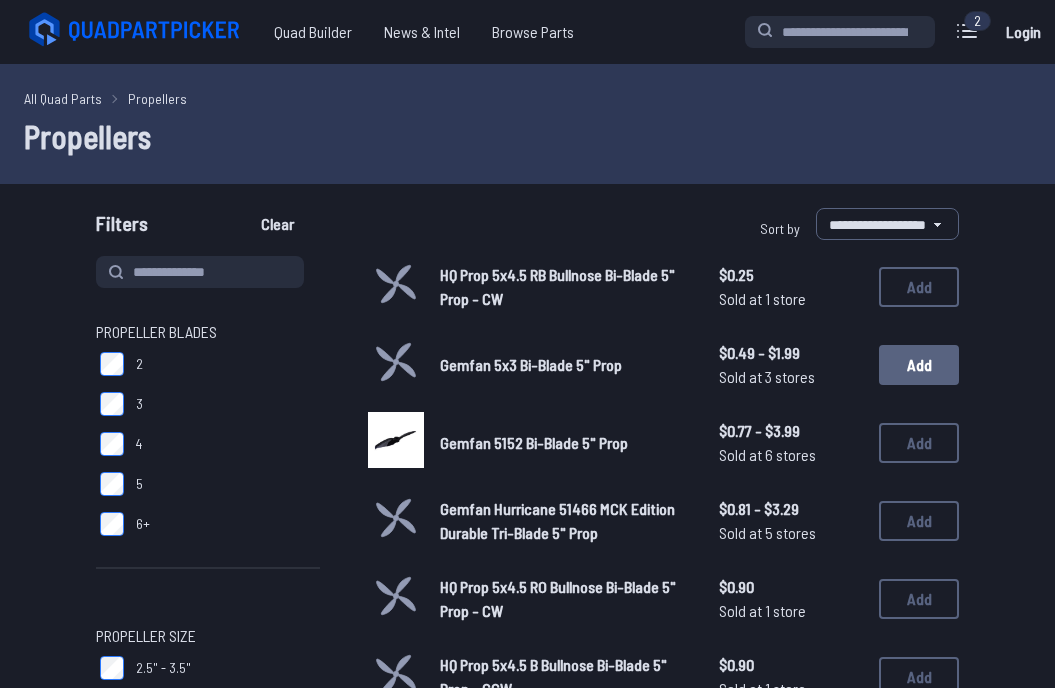 click on "Add" at bounding box center (919, 365) 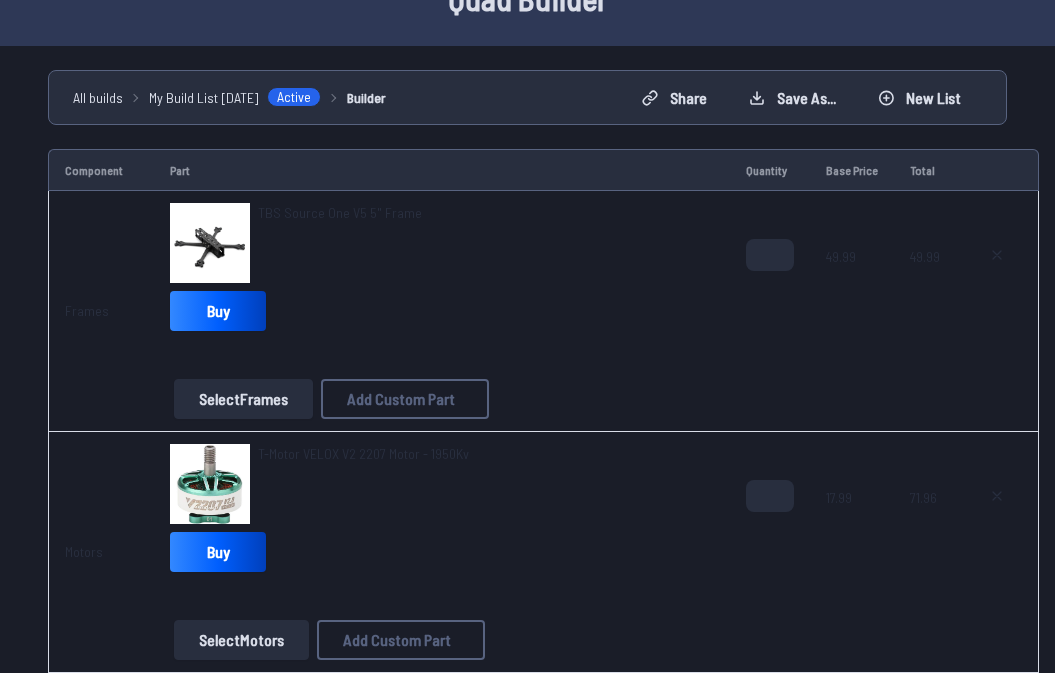 scroll, scrollTop: 395, scrollLeft: 0, axis: vertical 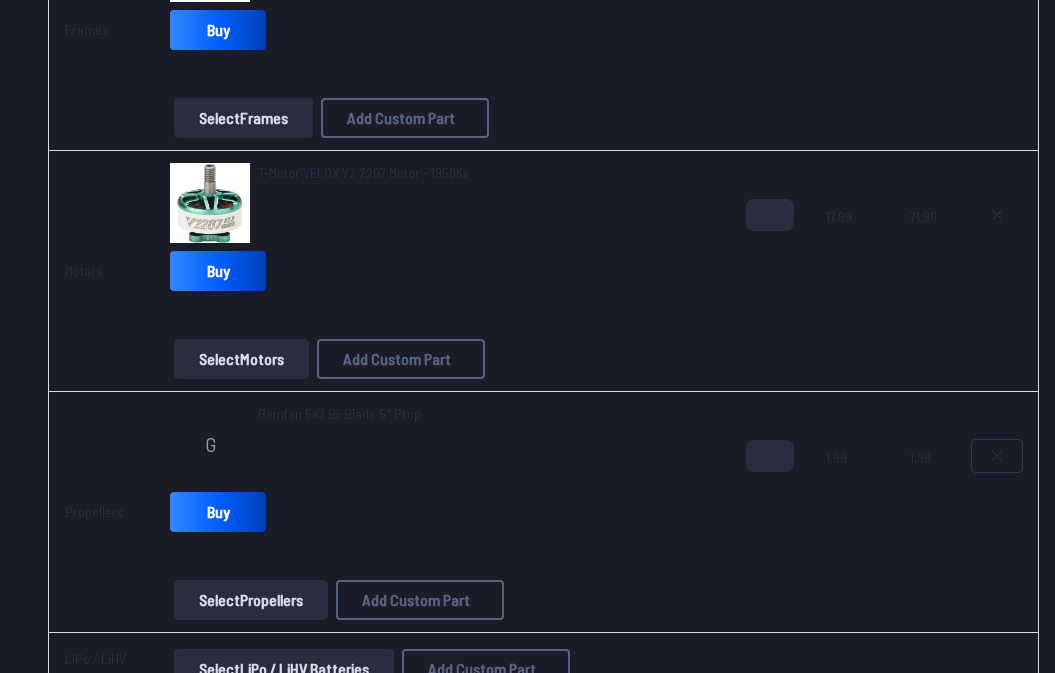 click 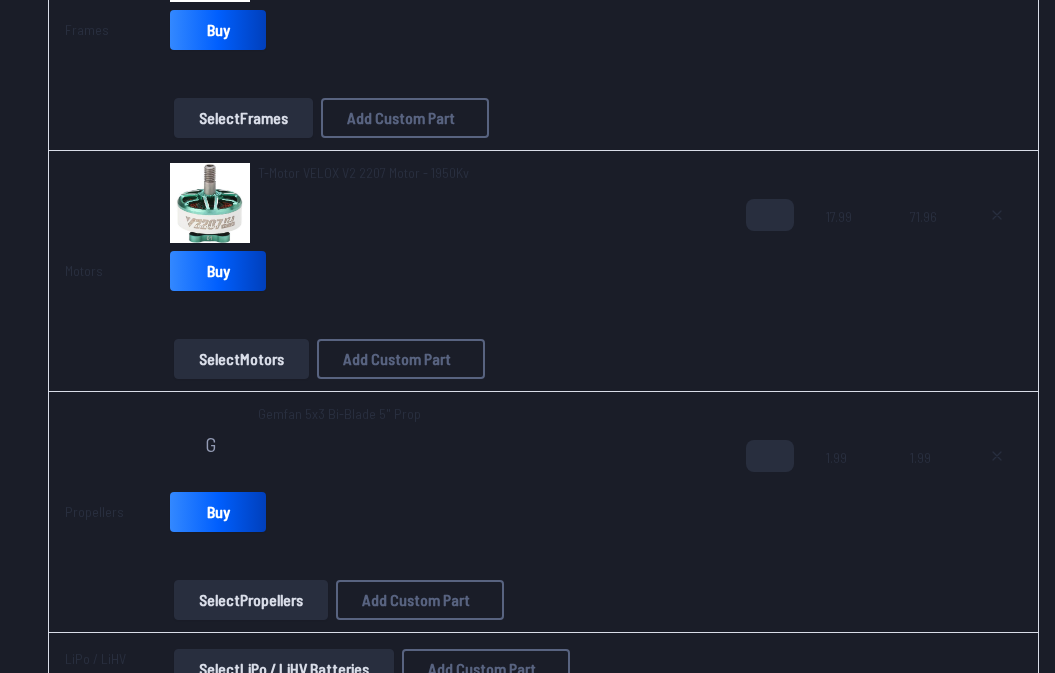 type on "**********" 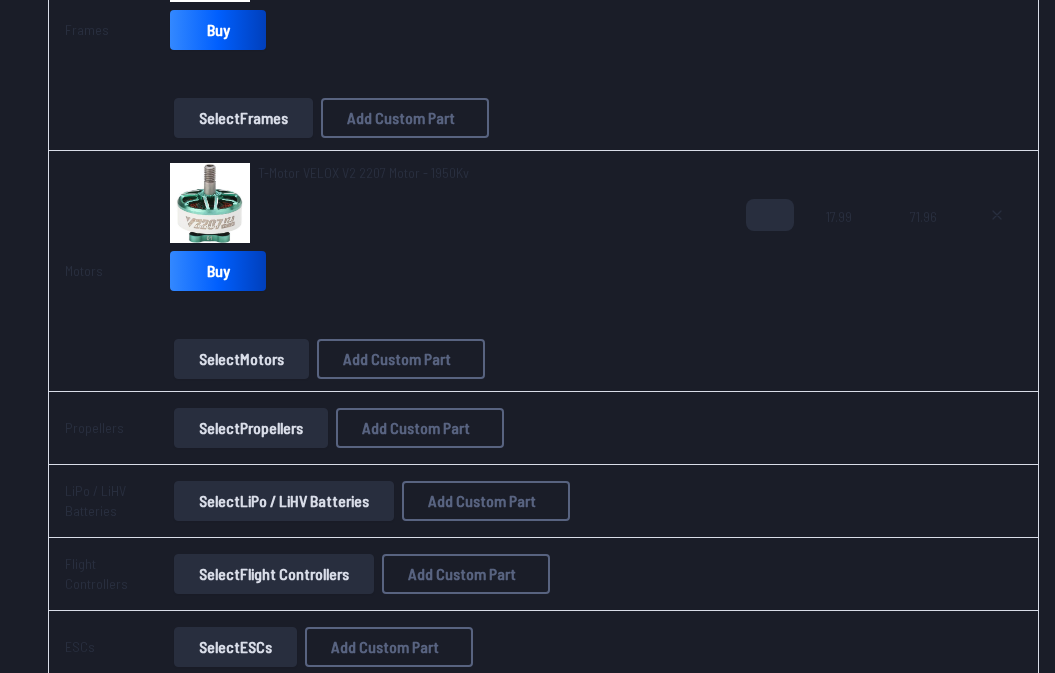 click on "Select  Propellers" at bounding box center (251, 428) 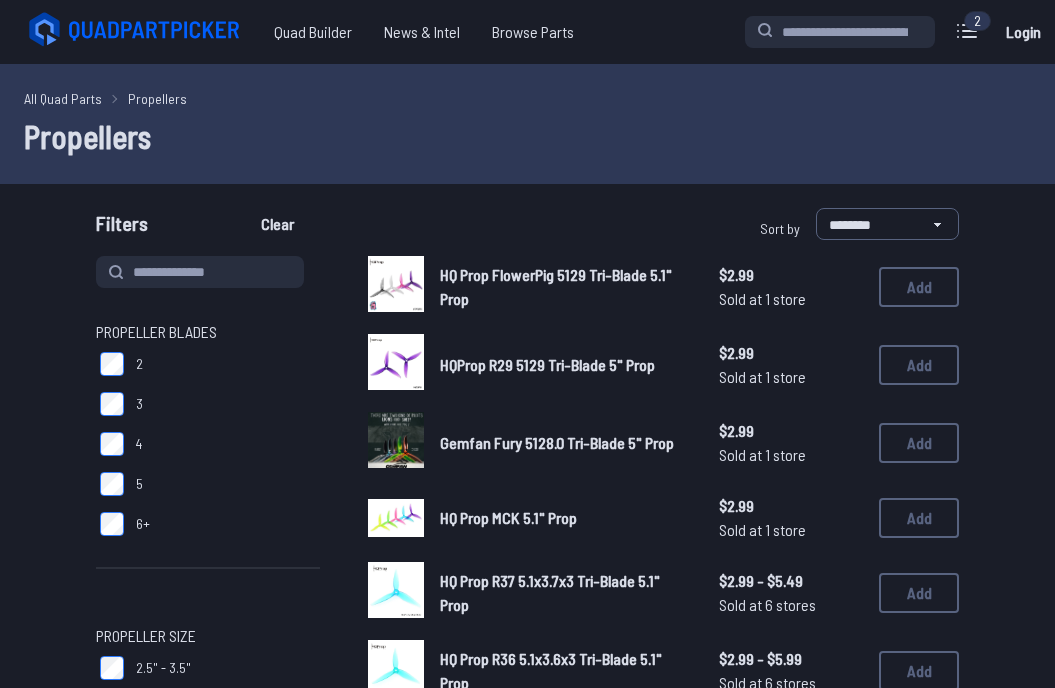 scroll, scrollTop: 26, scrollLeft: 0, axis: vertical 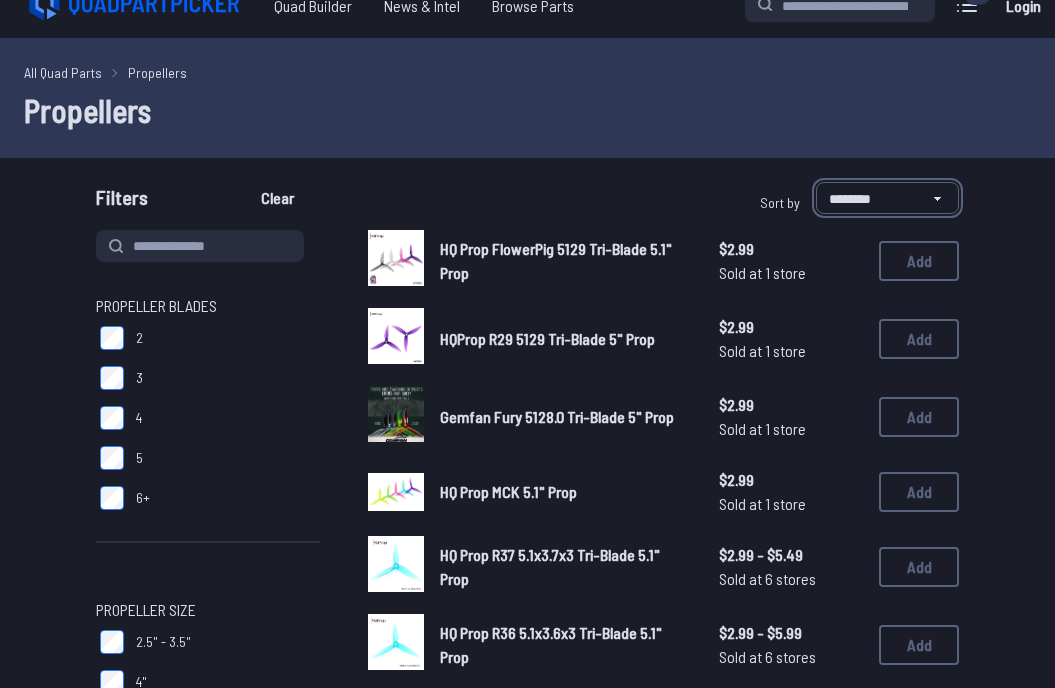 click on "**********" at bounding box center [887, 198] 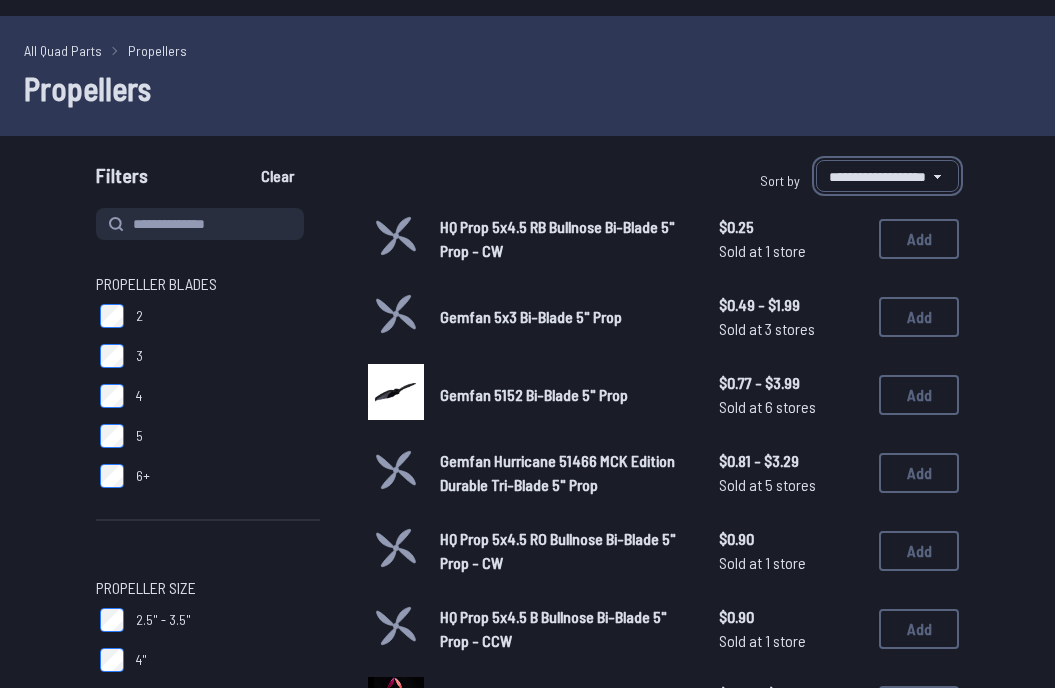 scroll, scrollTop: 35, scrollLeft: 0, axis: vertical 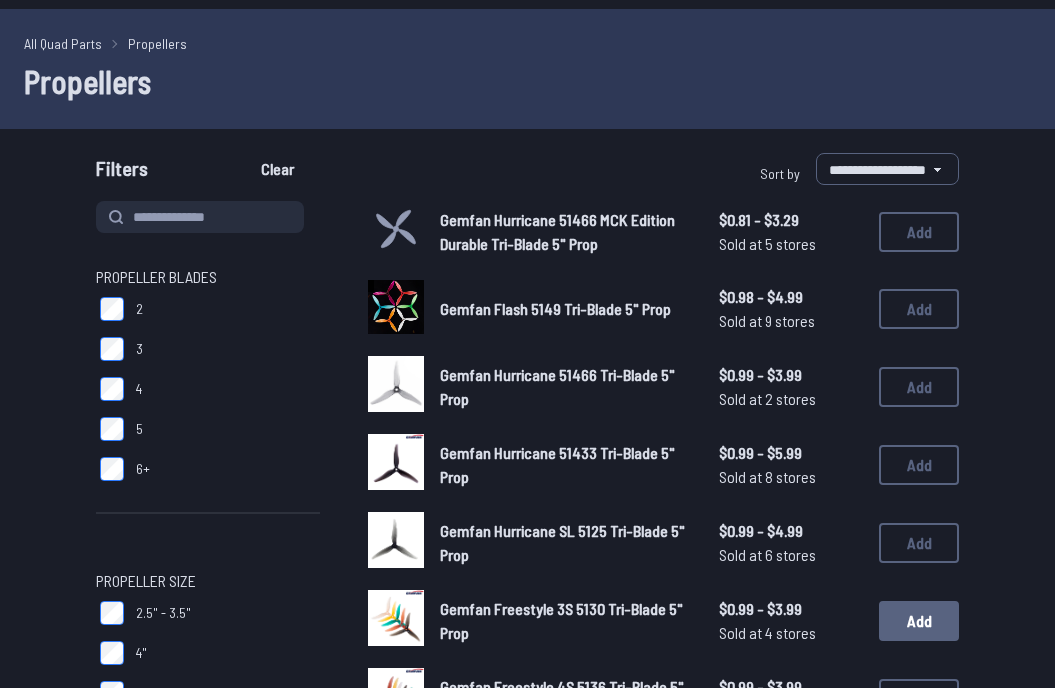 click on "Add" at bounding box center (919, 621) 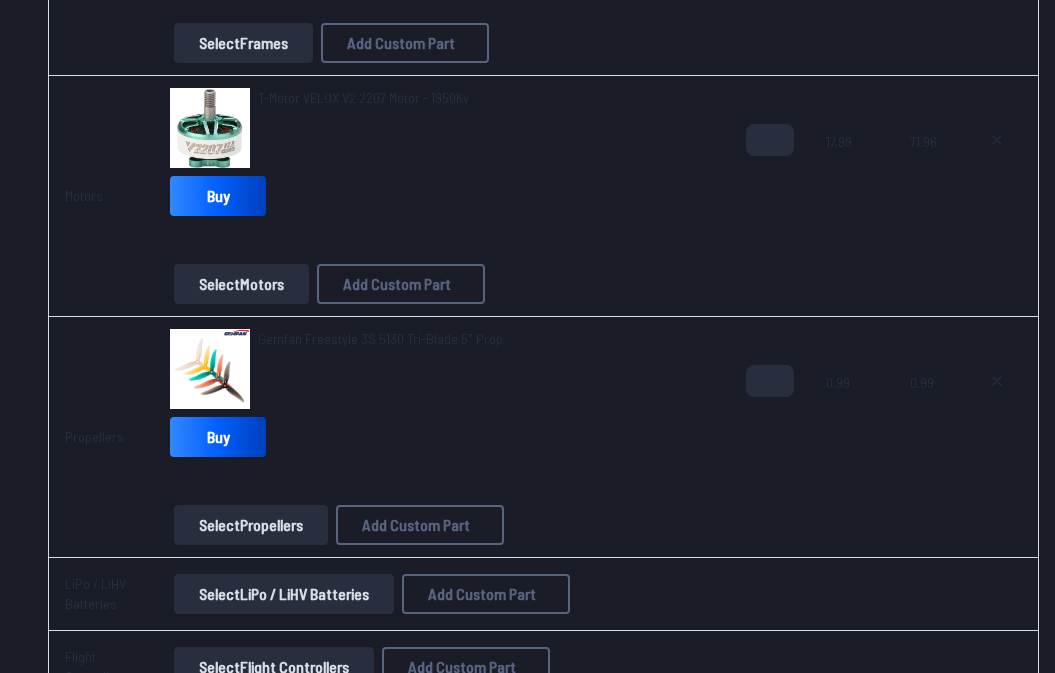 scroll, scrollTop: 677, scrollLeft: 0, axis: vertical 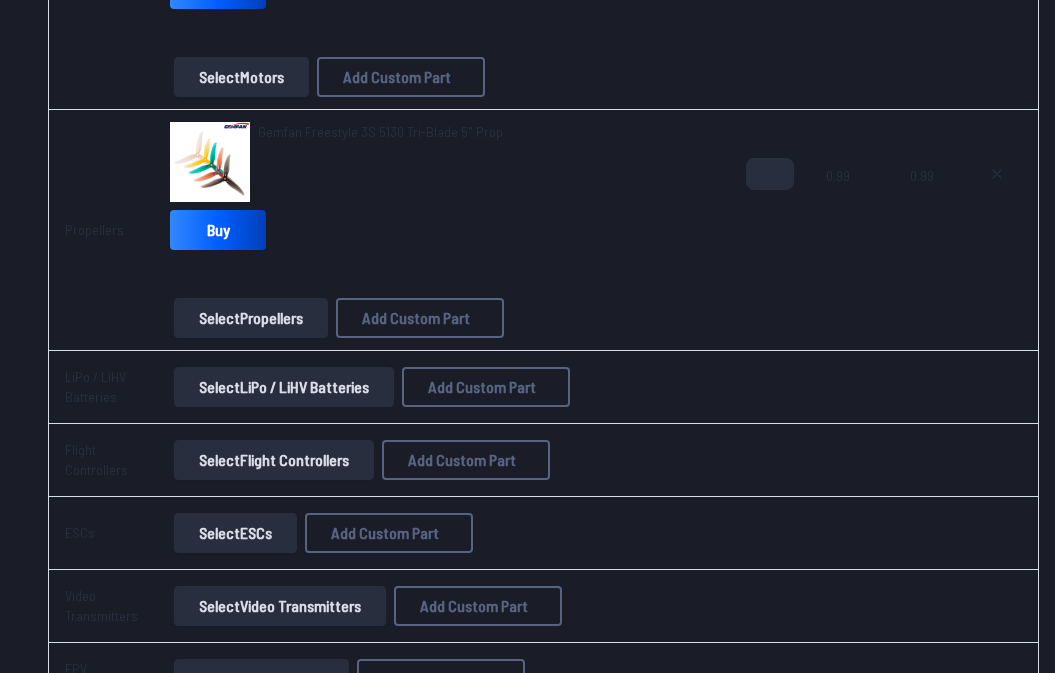 click on "Select  LiPo / LiHV Batteries" at bounding box center (284, 387) 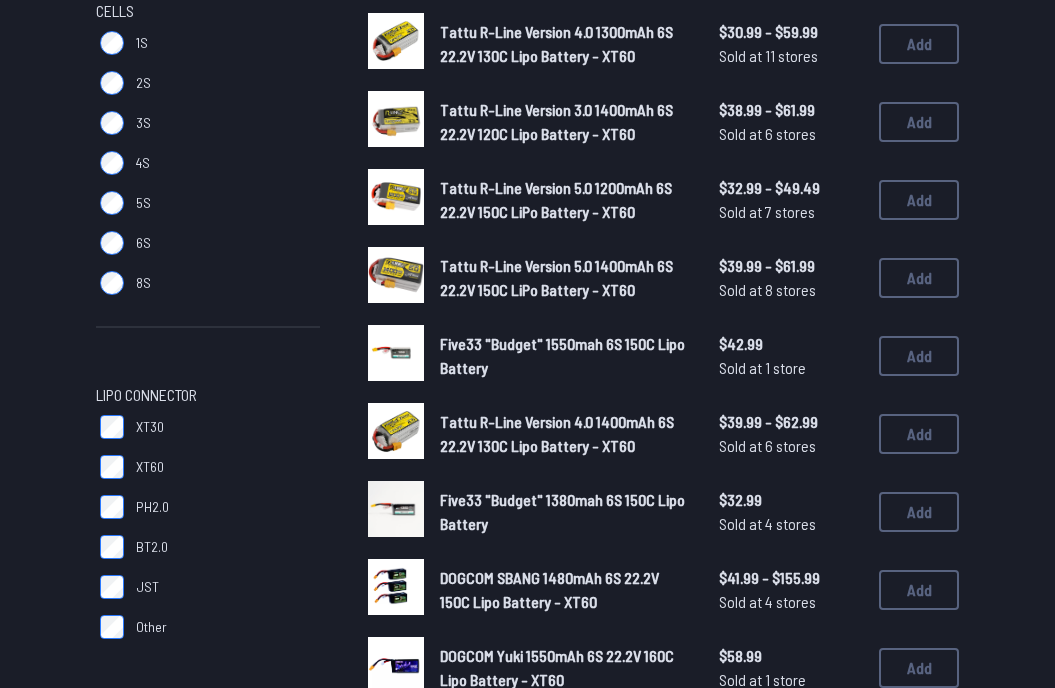 scroll, scrollTop: 137, scrollLeft: 0, axis: vertical 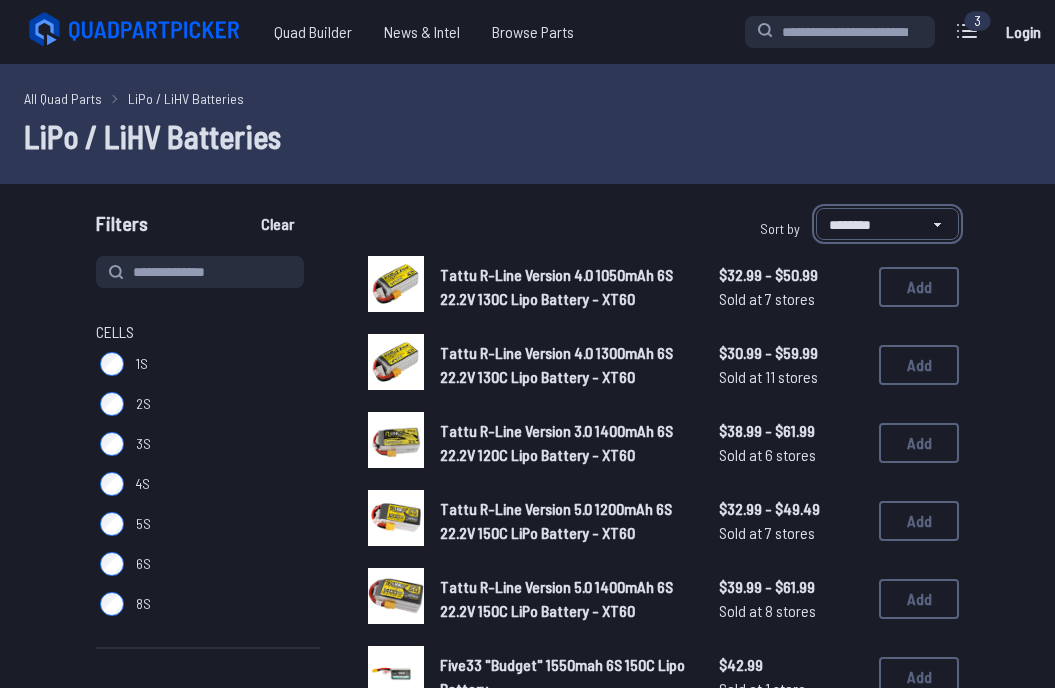 click on "**********" at bounding box center [887, 224] 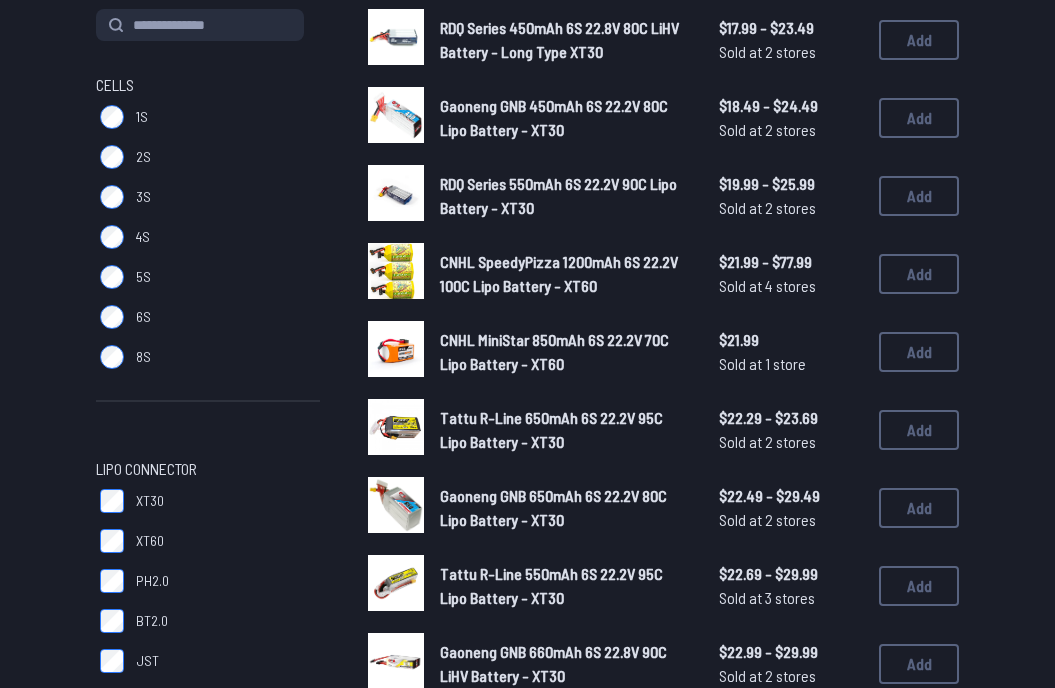 scroll, scrollTop: 0, scrollLeft: 0, axis: both 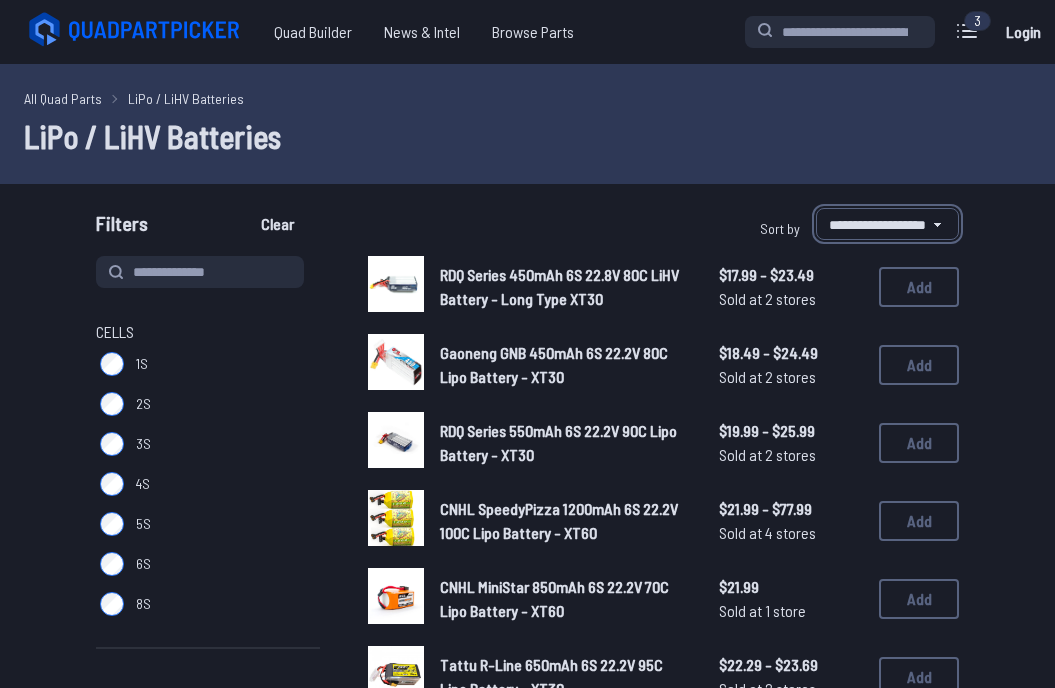 click on "**********" at bounding box center (887, 224) 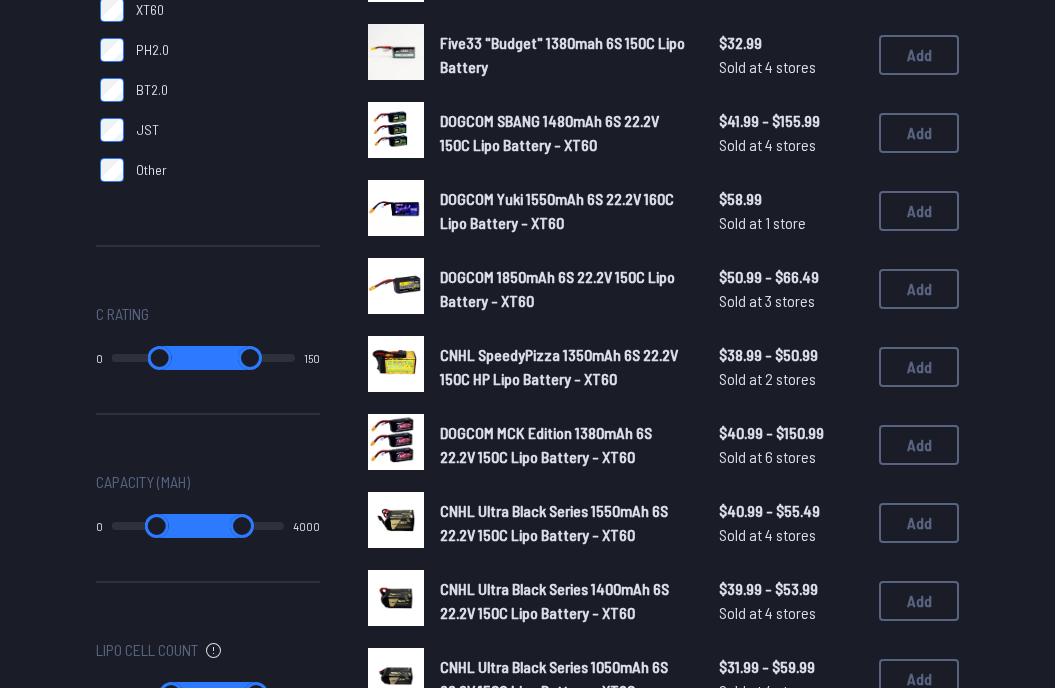 scroll, scrollTop: 1022, scrollLeft: 0, axis: vertical 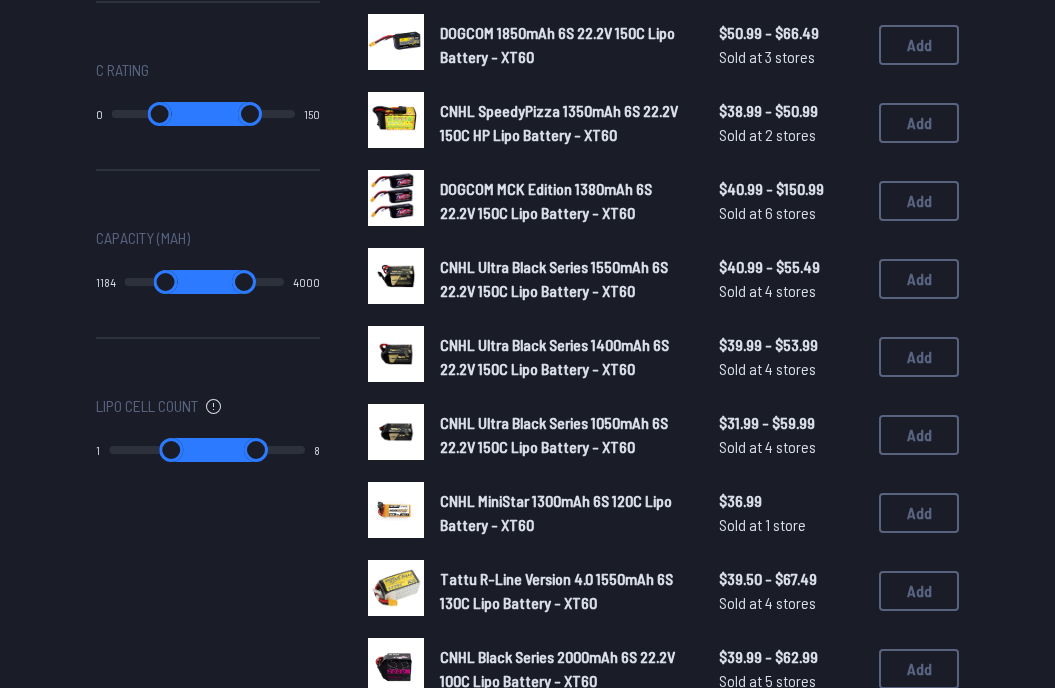 drag, startPoint x: 126, startPoint y: 278, endPoint x: 170, endPoint y: 280, distance: 44.04543 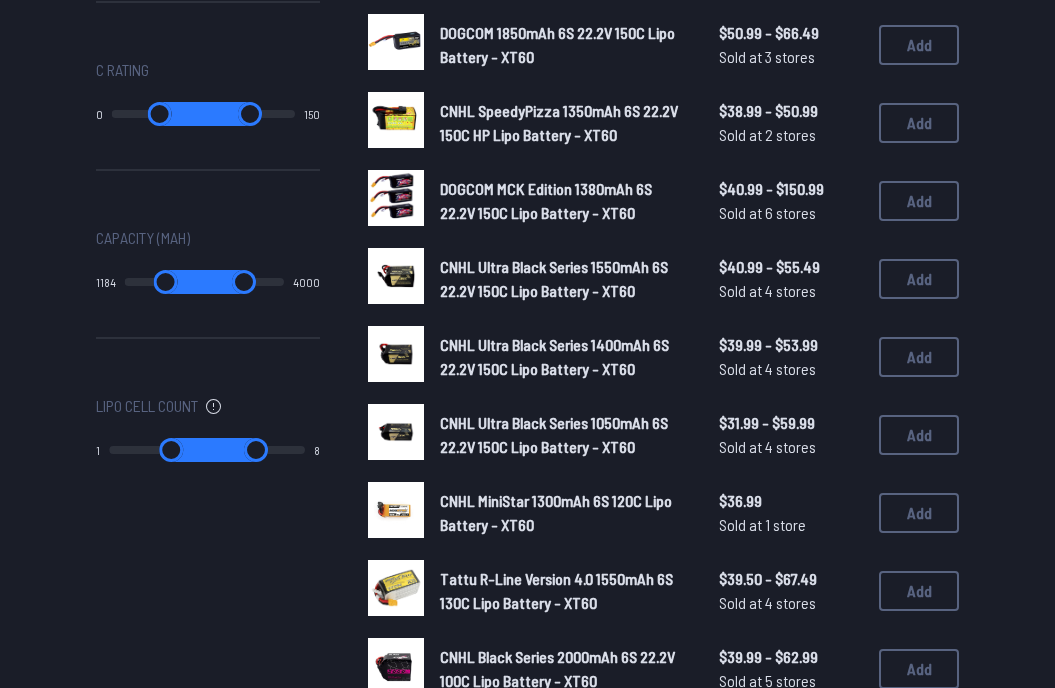type on "****" 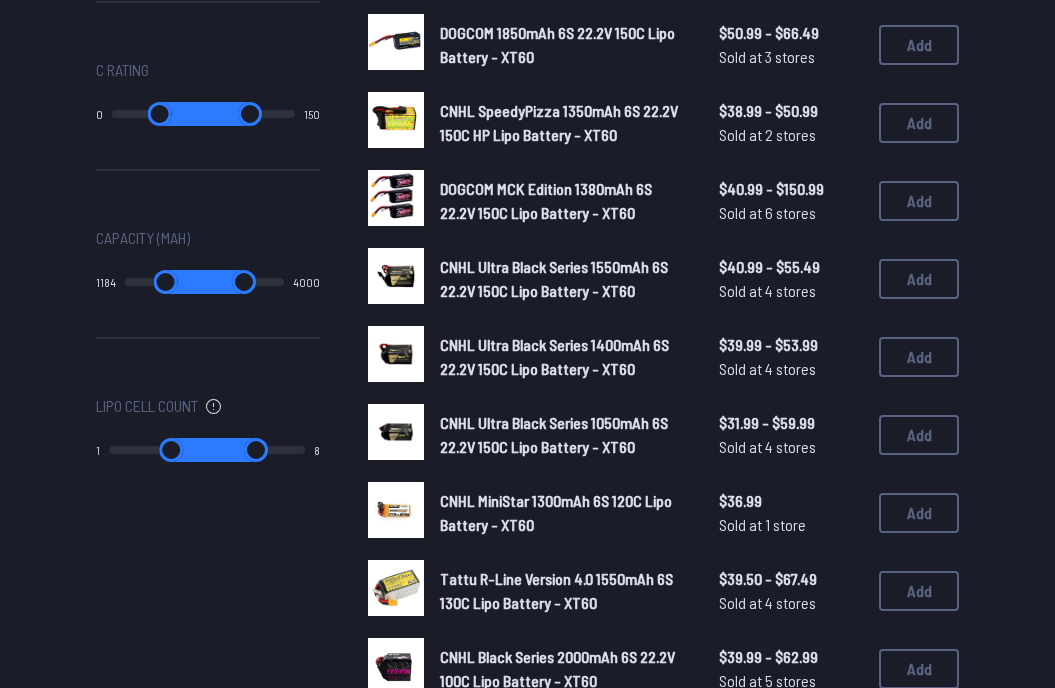 type on "****" 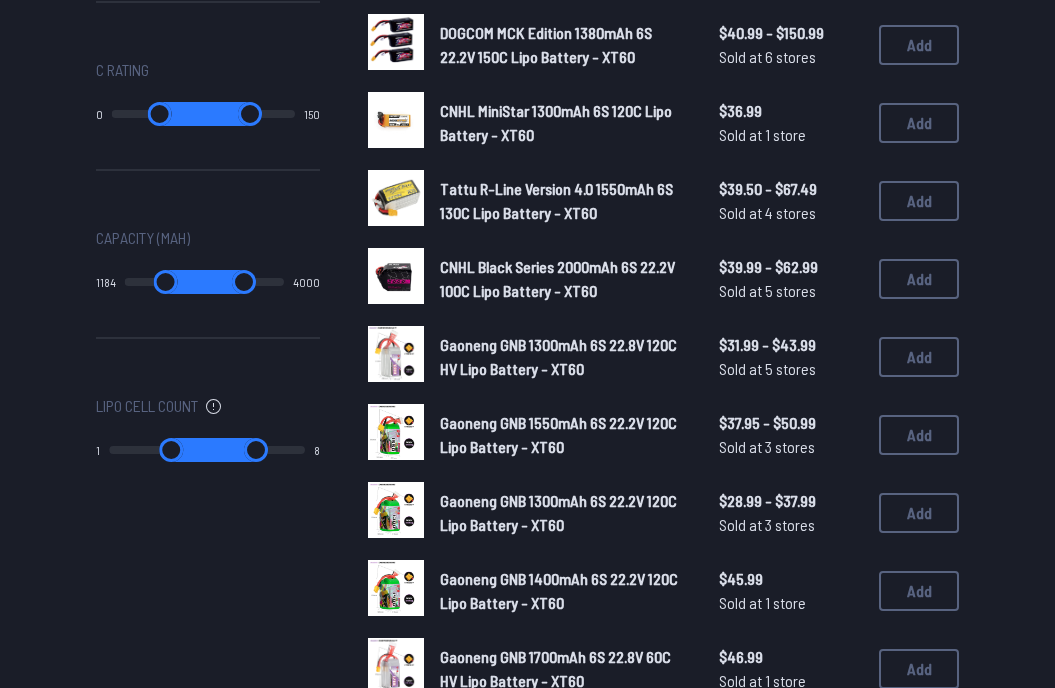 scroll, scrollTop: 0, scrollLeft: 0, axis: both 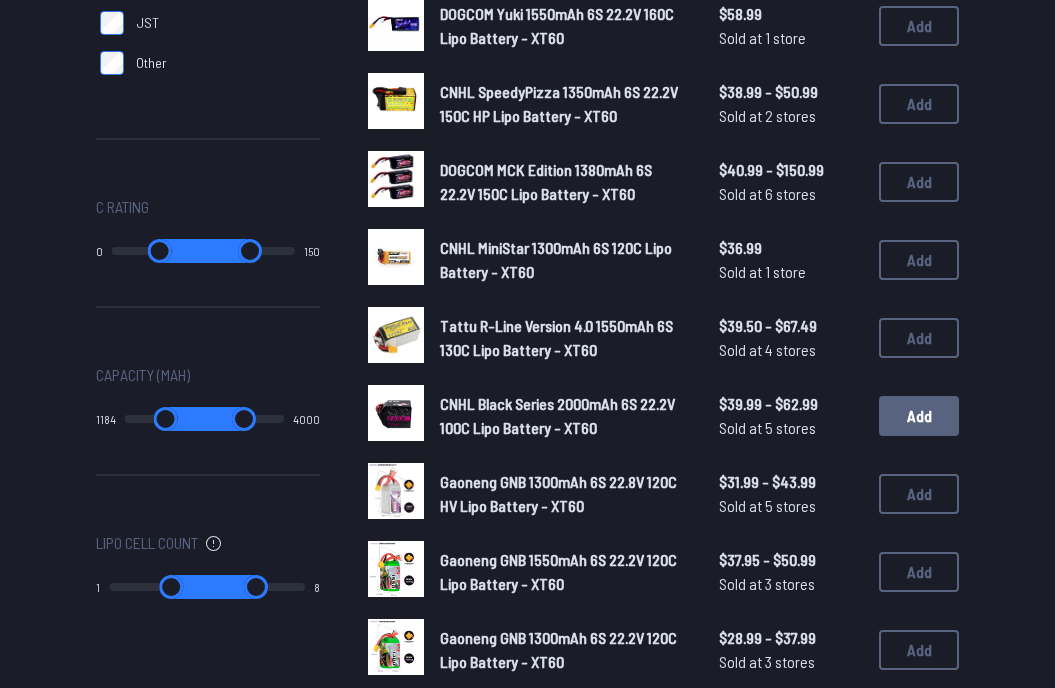 click on "Add" at bounding box center [919, 416] 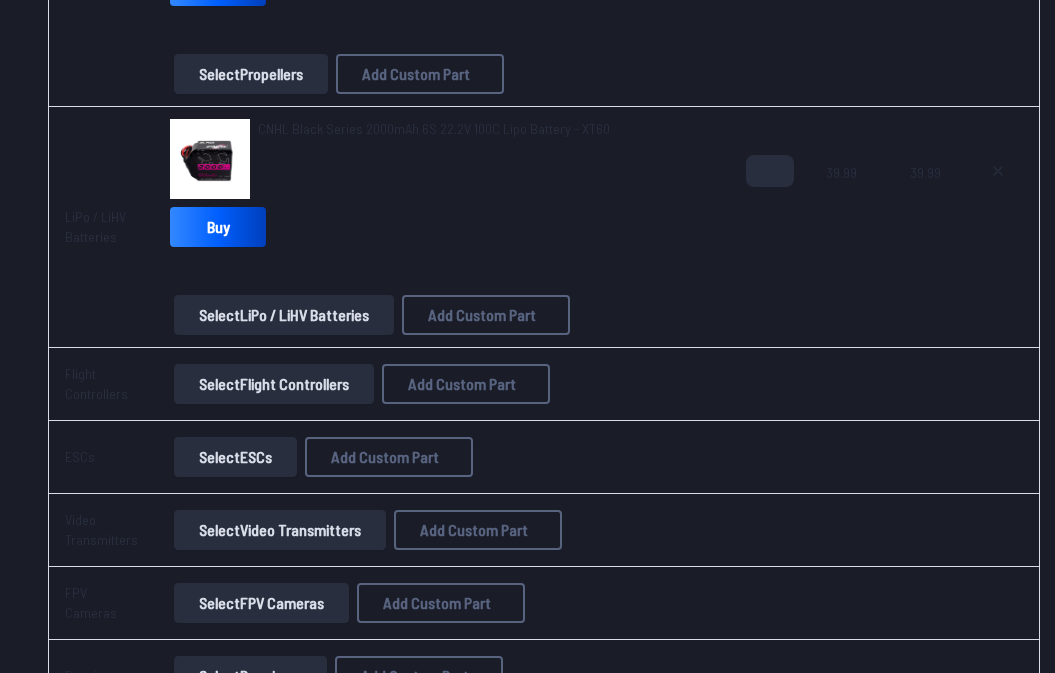scroll, scrollTop: 934, scrollLeft: 0, axis: vertical 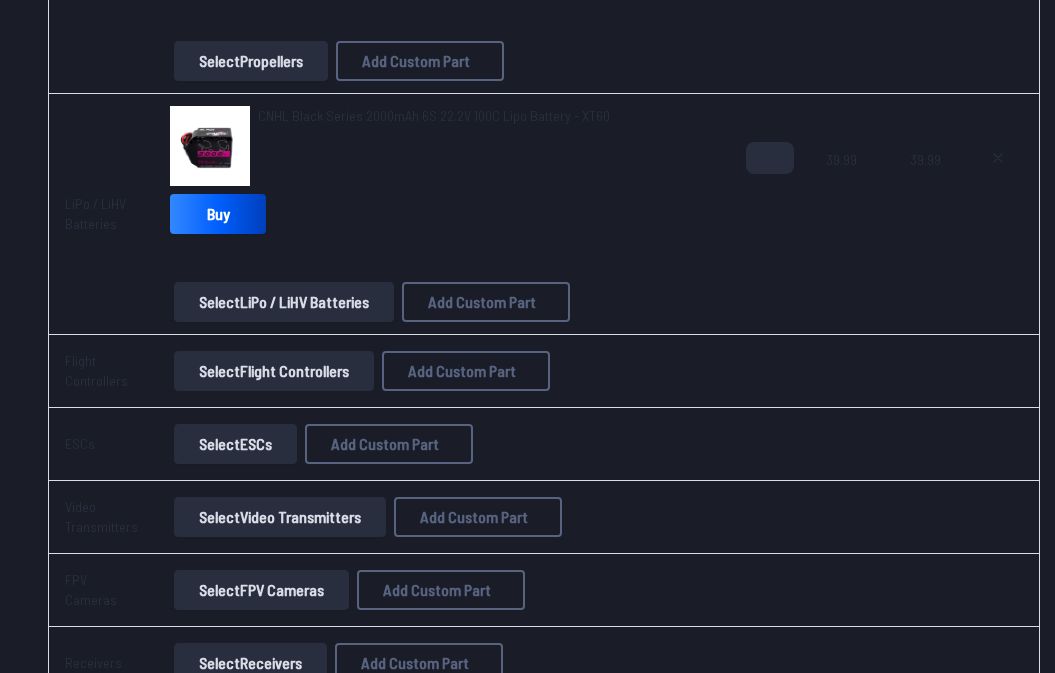 click on "Select  Flight Controllers" at bounding box center (274, 371) 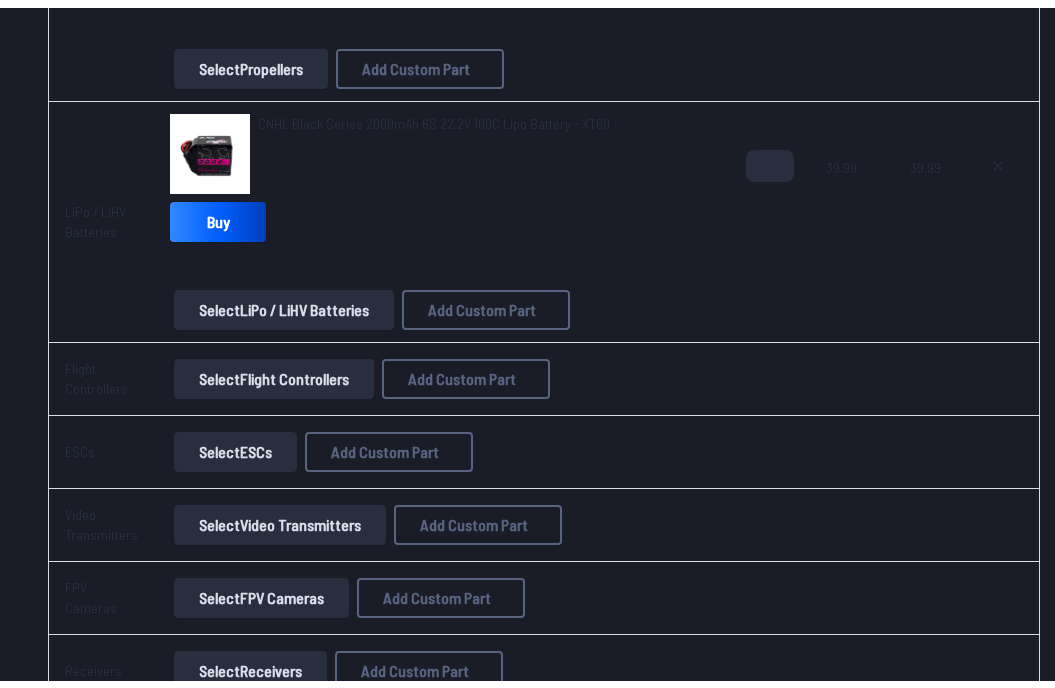 scroll, scrollTop: 0, scrollLeft: 0, axis: both 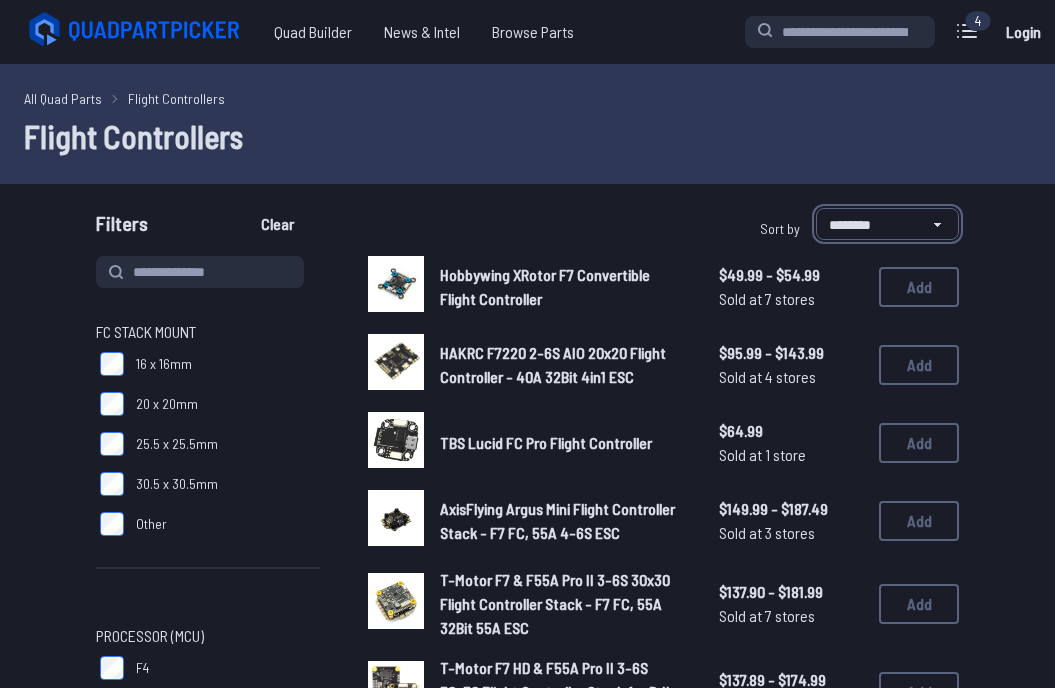 click on "**********" at bounding box center [887, 224] 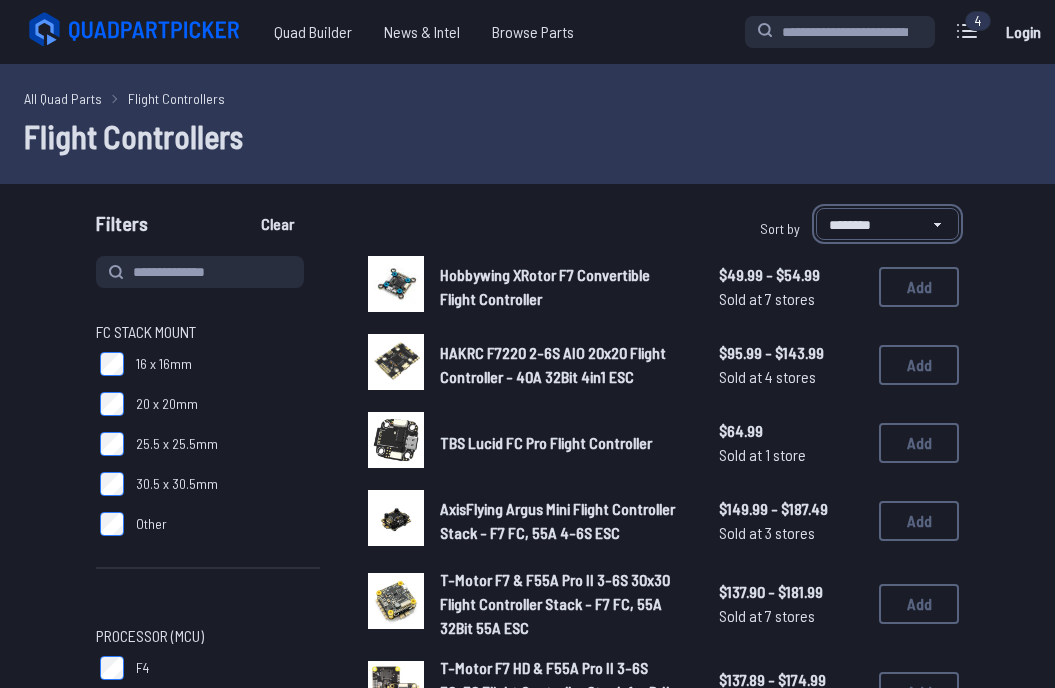 select on "*********" 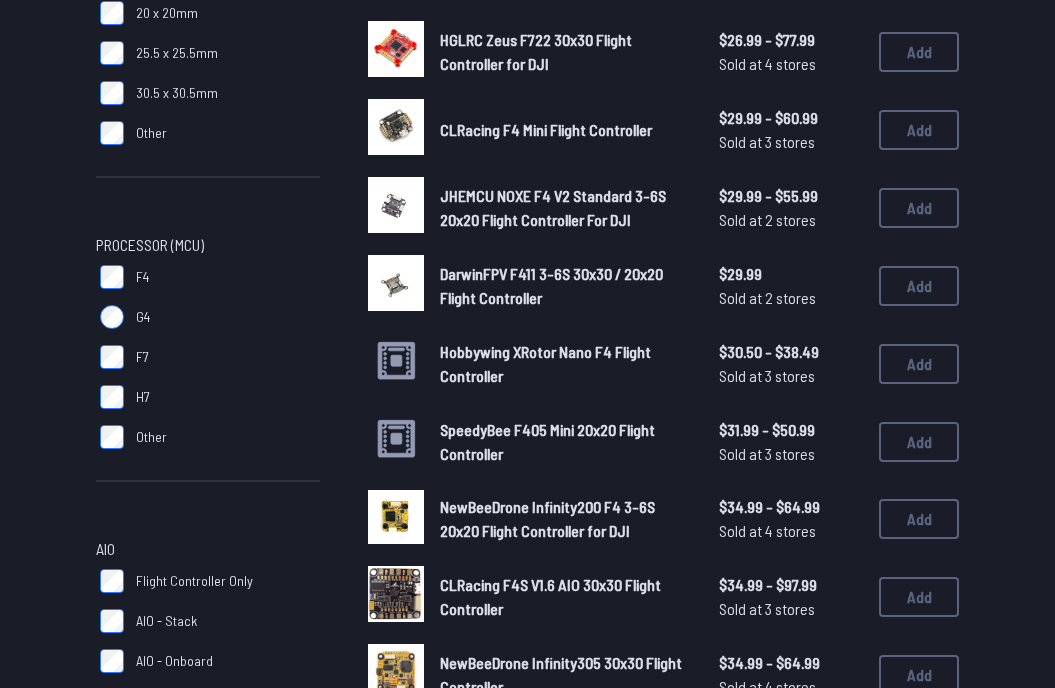 scroll, scrollTop: 150, scrollLeft: 0, axis: vertical 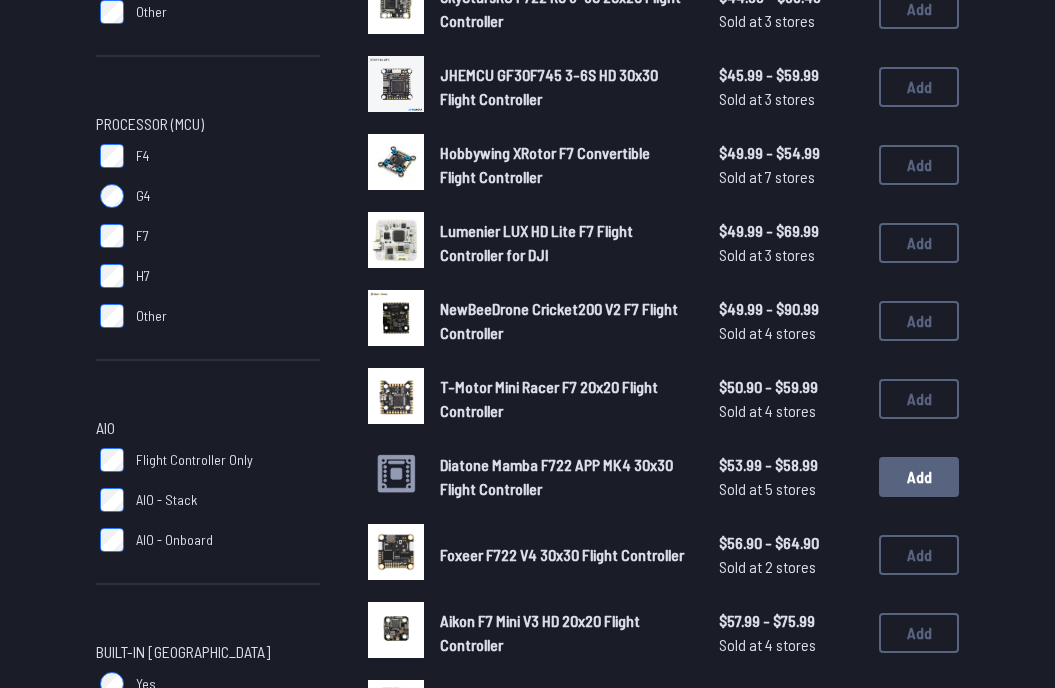 click on "Add" at bounding box center (919, 477) 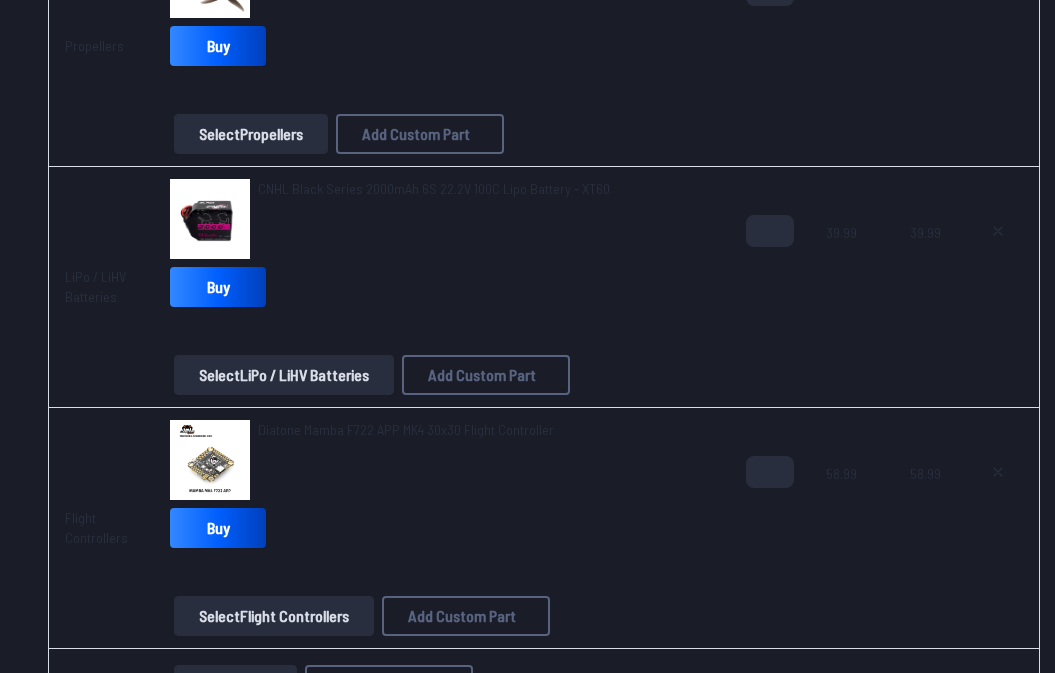 scroll, scrollTop: 1110, scrollLeft: 0, axis: vertical 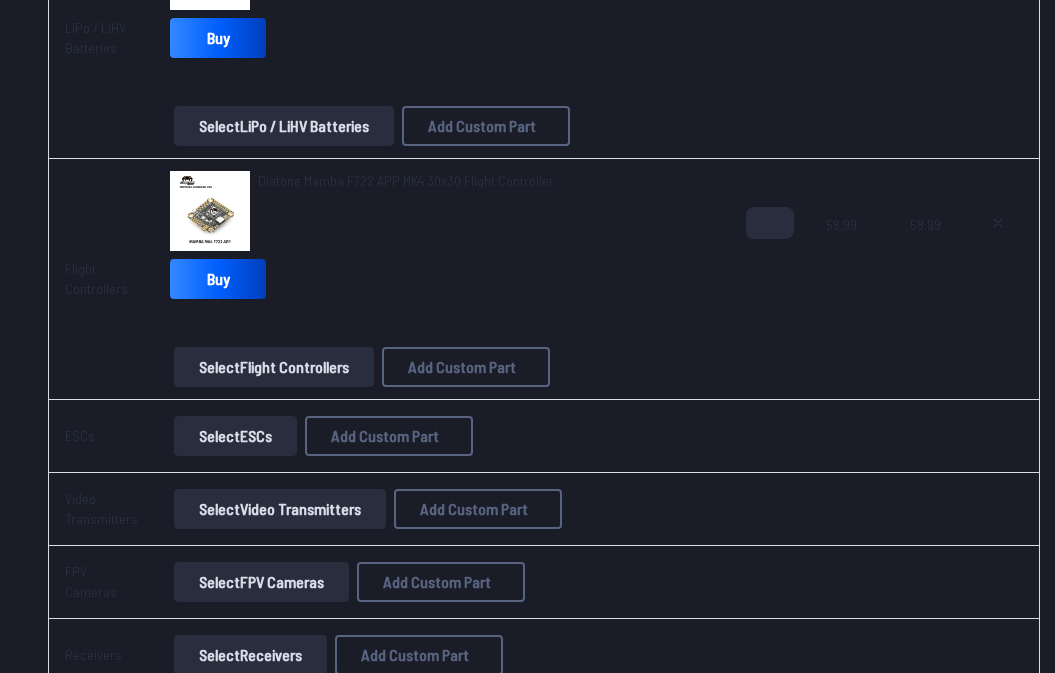 click on "Select  ESCs" at bounding box center [235, 436] 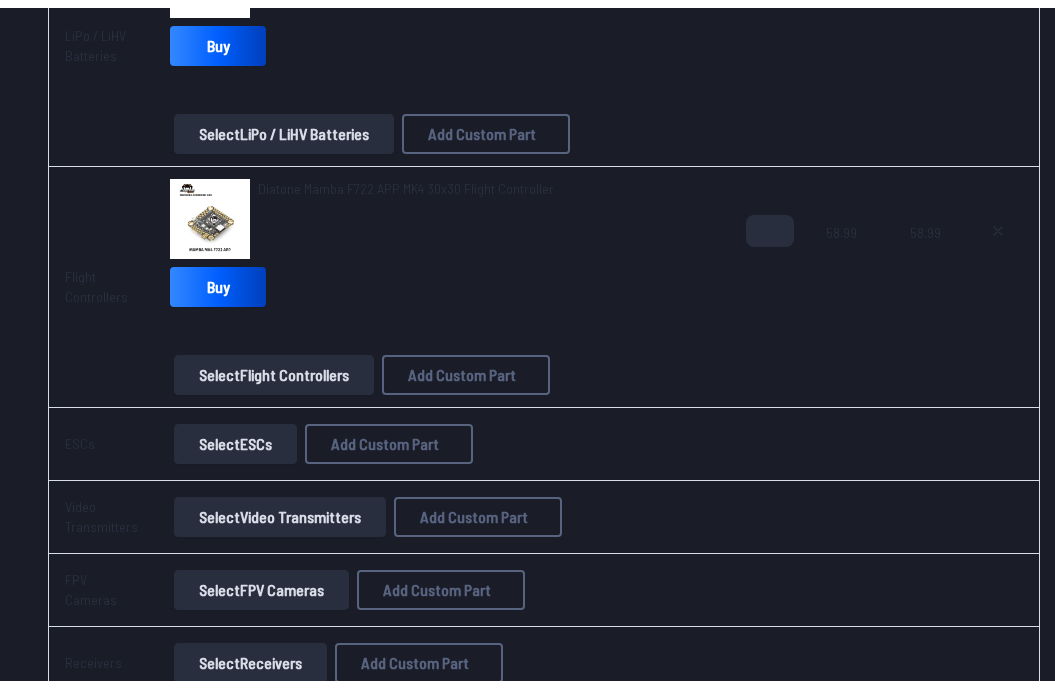 scroll, scrollTop: 0, scrollLeft: 0, axis: both 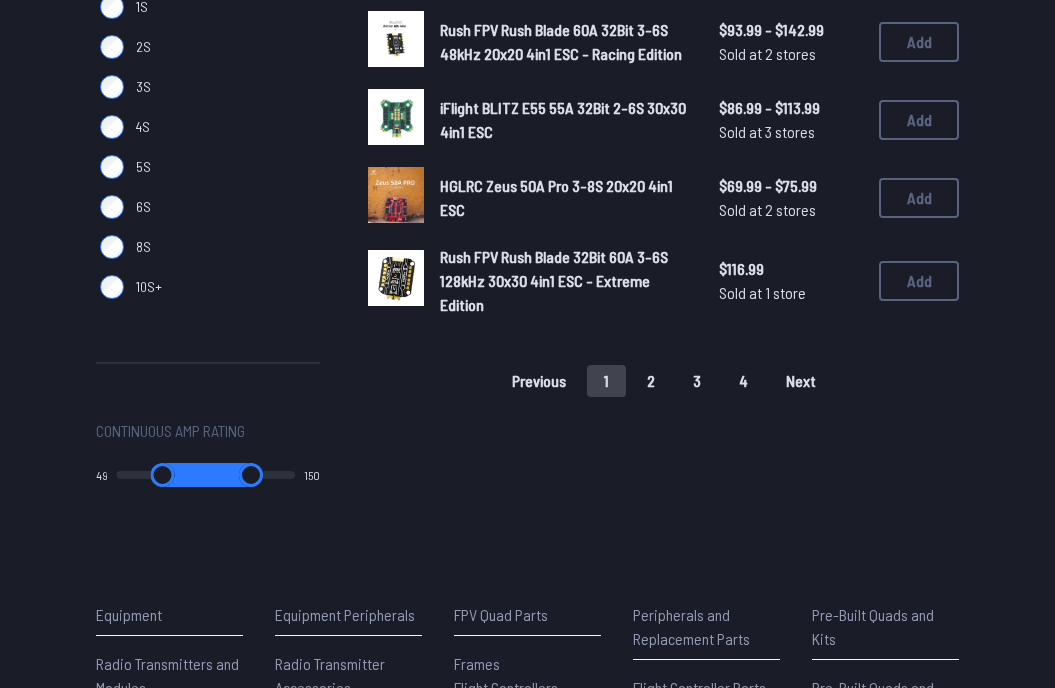 drag, startPoint x: 122, startPoint y: 476, endPoint x: 172, endPoint y: 477, distance: 50.01 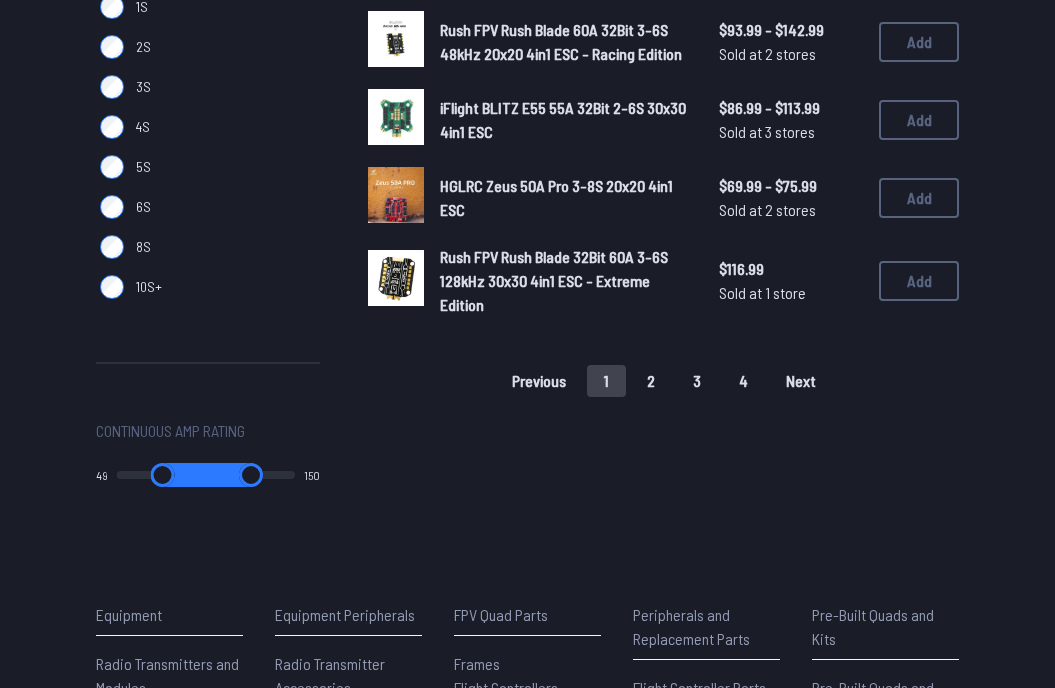 type on "**" 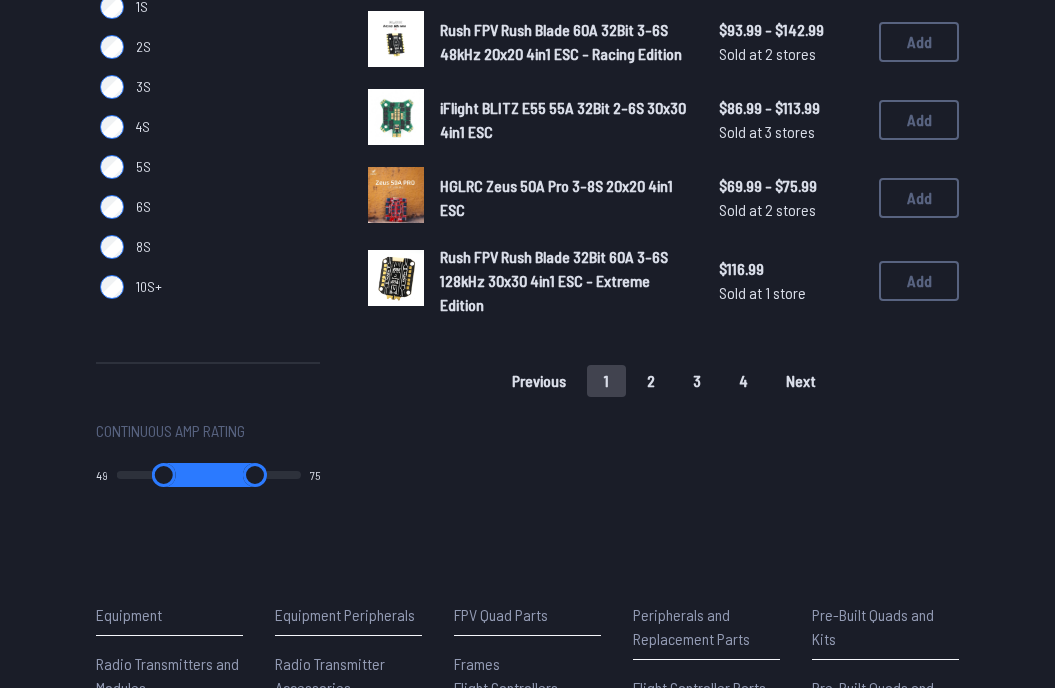 drag, startPoint x: 283, startPoint y: 476, endPoint x: 192, endPoint y: 476, distance: 91 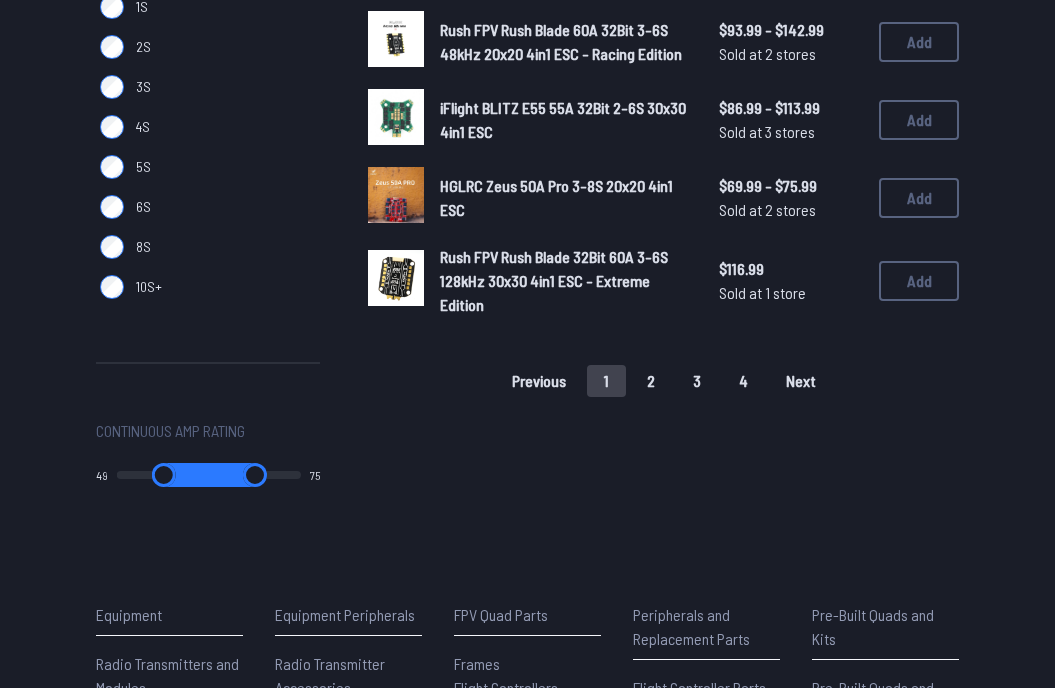 type on "**" 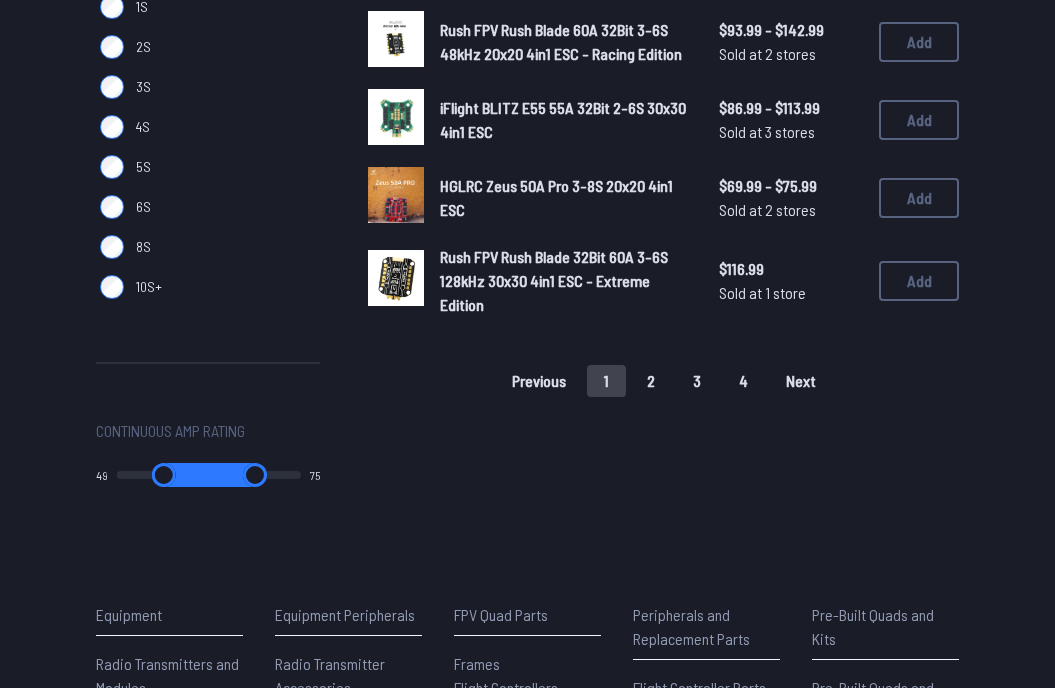 type on "**" 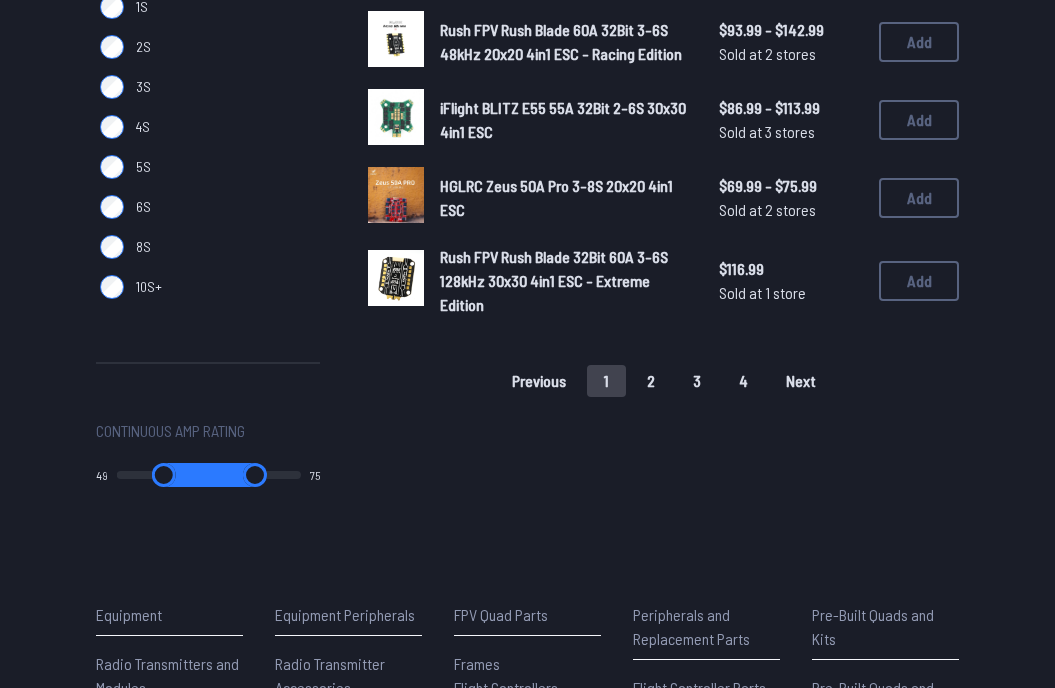 type on "**" 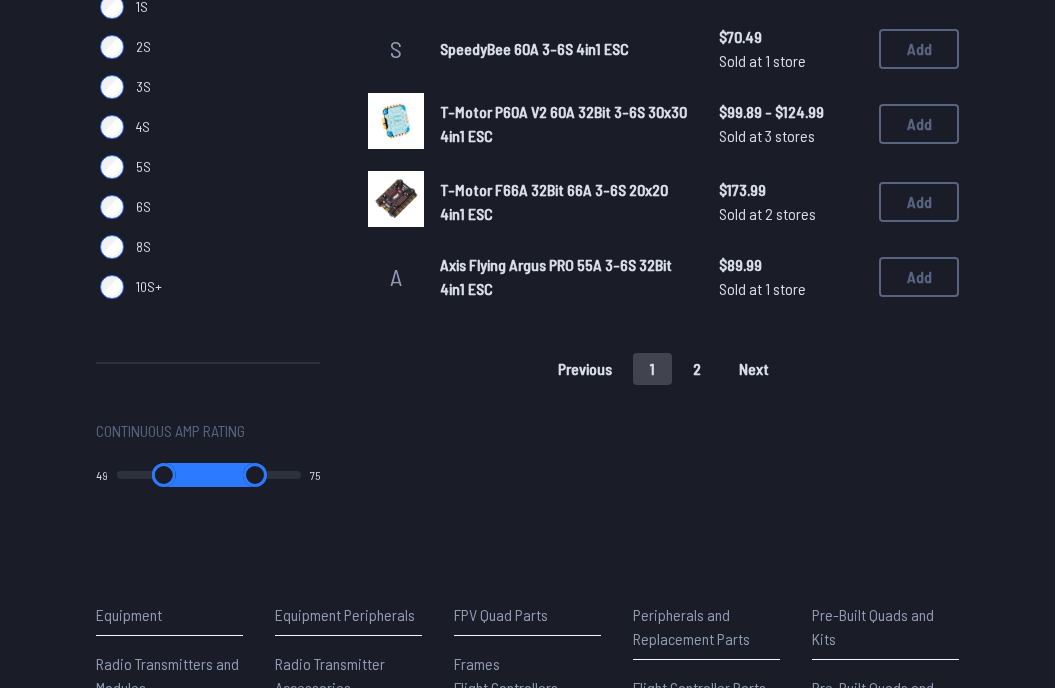 scroll, scrollTop: 0, scrollLeft: 0, axis: both 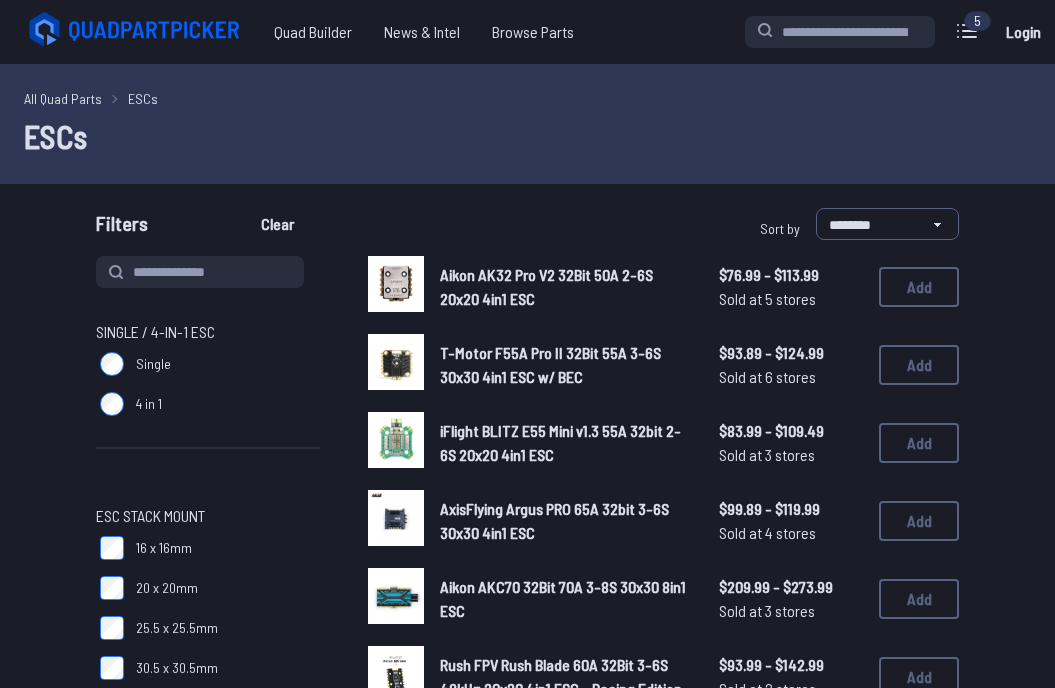 click on "Aikon AK32 Pro V2 32Bit 50A 2-6S 20x20 4in1 ESC $76.99 - $113.99 Sold at 5 stores $76.99 - $113.99 Sold at 5 stores Add T-Motor F55A Pro II 32Bit 55A 3-6S 30x30 4in1 ESC w/ BEC $93.89 - $124.99 Sold at 6 stores $93.89 - $124.99 Sold at 6 stores Add iFlight BLITZ E55 Mini v1.3 55A 32bit 2-6S 20x20 4in1 ESC $83.99 - $109.49 Sold at 3 stores $83.99 - $109.49 Sold at 3 stores Add AxisFlying Argus PRO 65A 32bit 3-6S 30x30 4in1 ESC $99.89 - $119.99 Sold at 4 stores $99.89 - $119.99 Sold at 4 stores Add Aikon AKC70 32Bit 70A 3-8S 30x30 8in1 ESC $209.99 - $273.99 Sold at 3 stores $209.99 - $273.99 Sold at 3 stores Add Rush FPV Rush Blade 60A 32Bit 3-6S 48kHz 20x20 4in1 ESC - Racing Edition $93.99 - $142.99 Sold at 2 stores $93.99 - $142.99 Sold at 2 stores Add iFlight BLITZ E55 55A 32Bit 2-6S 30x30 4in1 ESC $86.99 - $113.99 Sold at 3 stores $86.99 - $113.99 Sold at 3 stores Add HGLRC Zeus 50A Pro 3-8S 20x20 4in1 ESC $69.99 - $75.99 Sold at 2 stores $69.99 - $75.99 Sold at 2 stores Add $116.99 Sold at 1 store $116.99" at bounding box center (663, 1021) 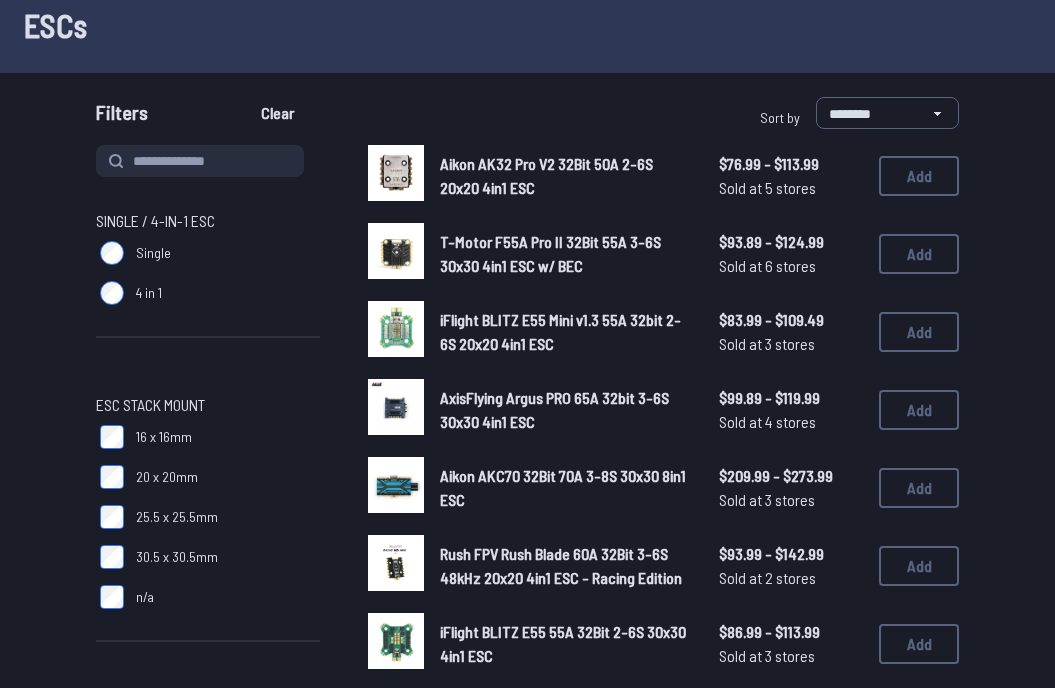 scroll, scrollTop: 86, scrollLeft: 0, axis: vertical 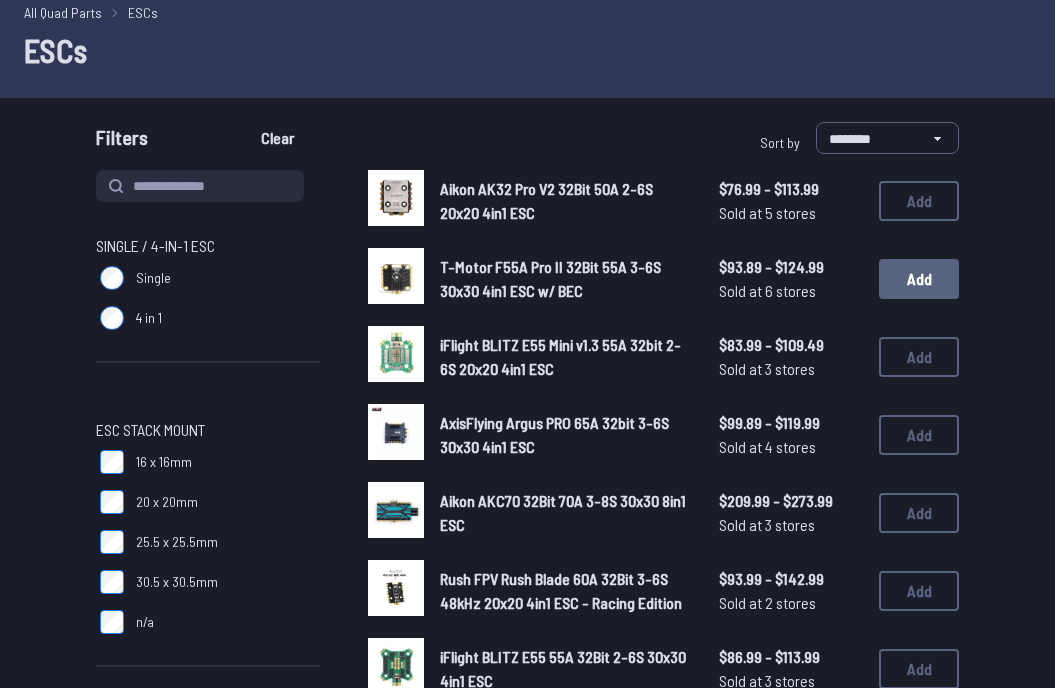 click on "Add" at bounding box center [919, 279] 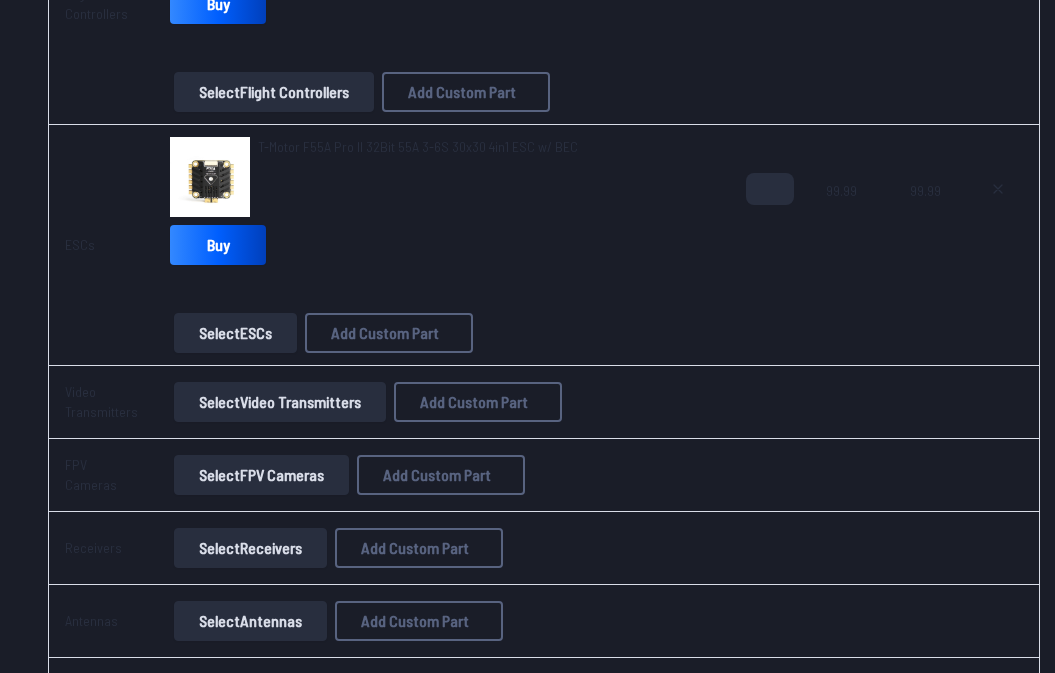 scroll, scrollTop: 1470, scrollLeft: 0, axis: vertical 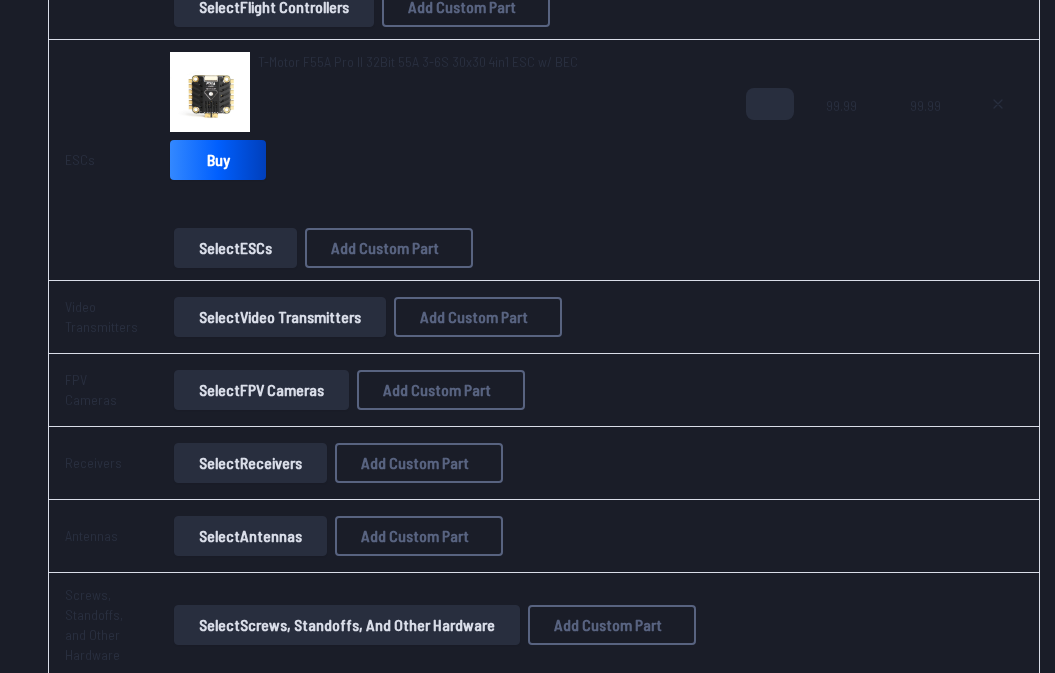 click on "Select  Video Transmitters" at bounding box center [280, 317] 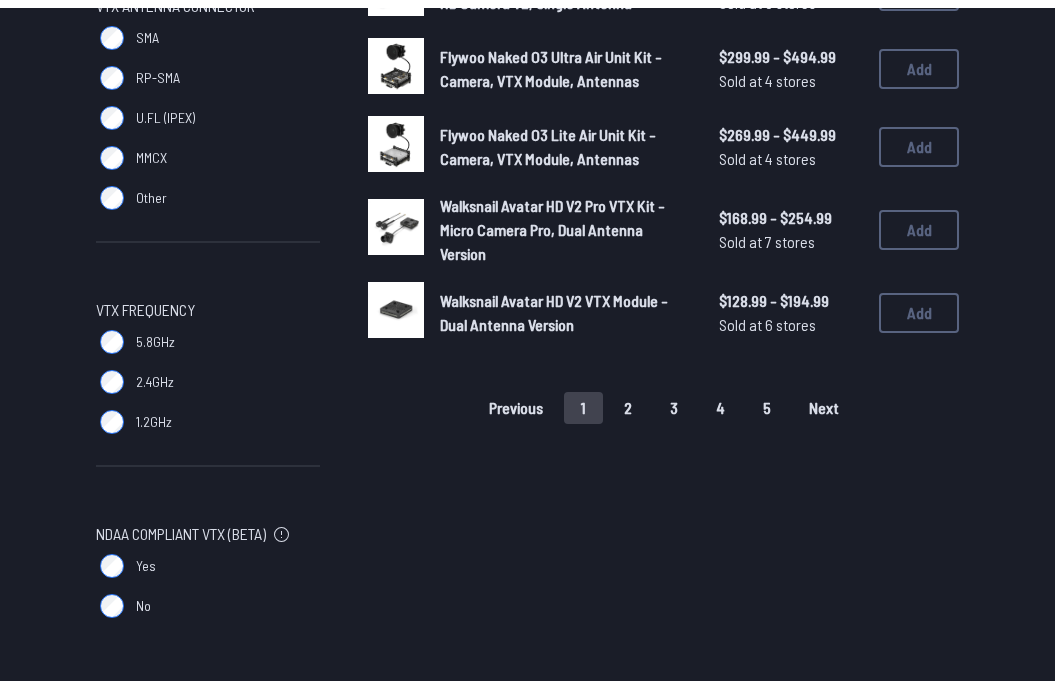 scroll, scrollTop: 0, scrollLeft: 0, axis: both 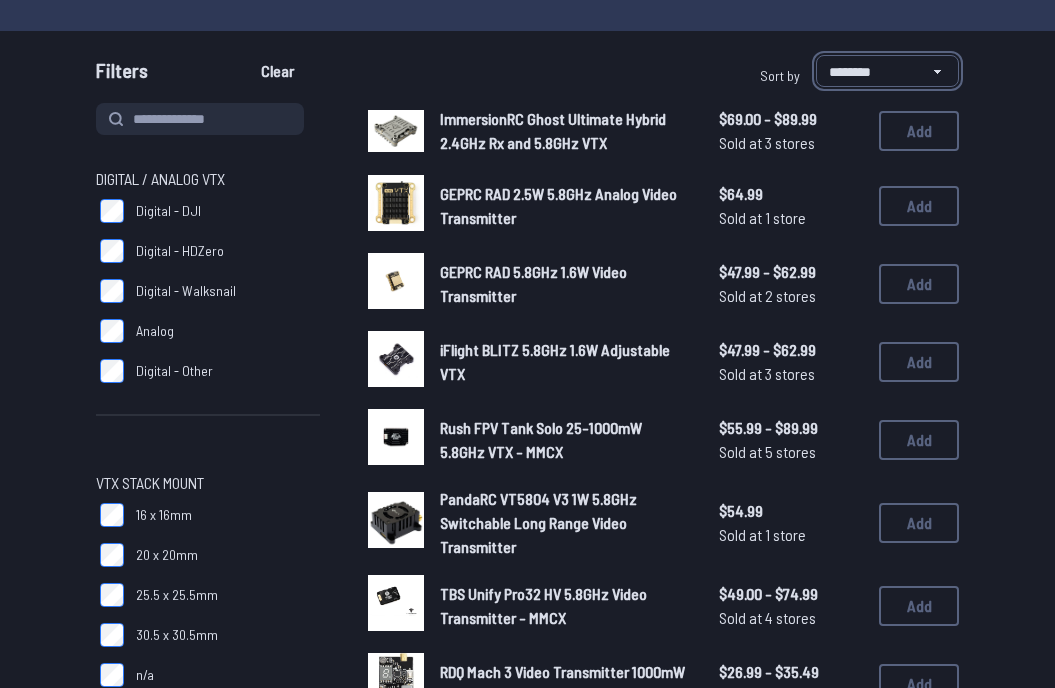 click on "**********" at bounding box center (887, 71) 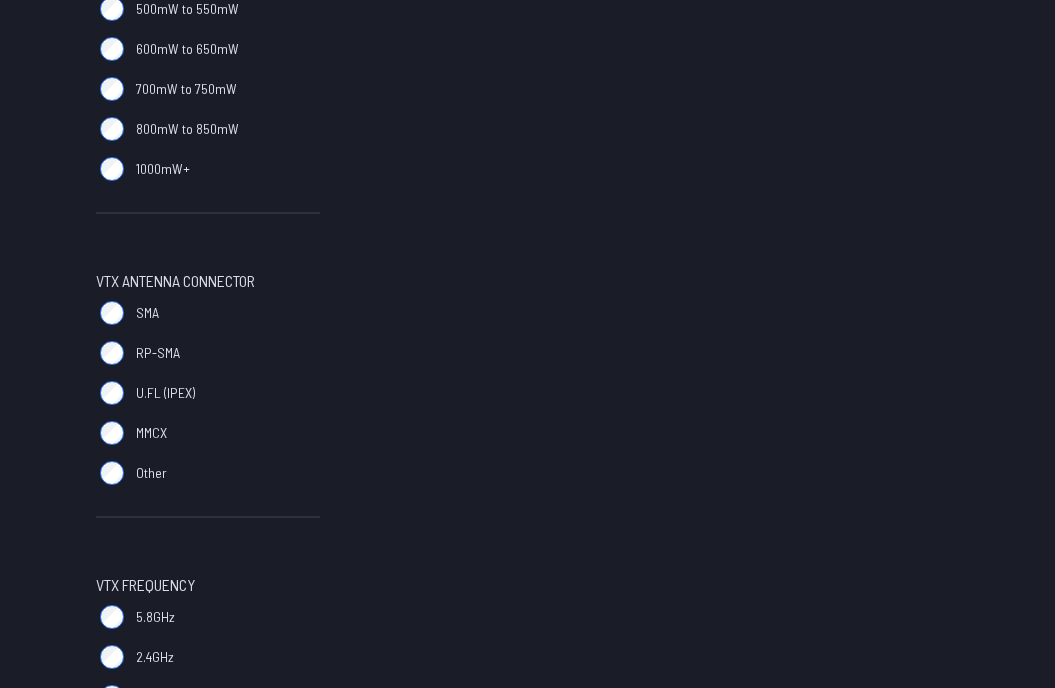 scroll, scrollTop: 1279, scrollLeft: 0, axis: vertical 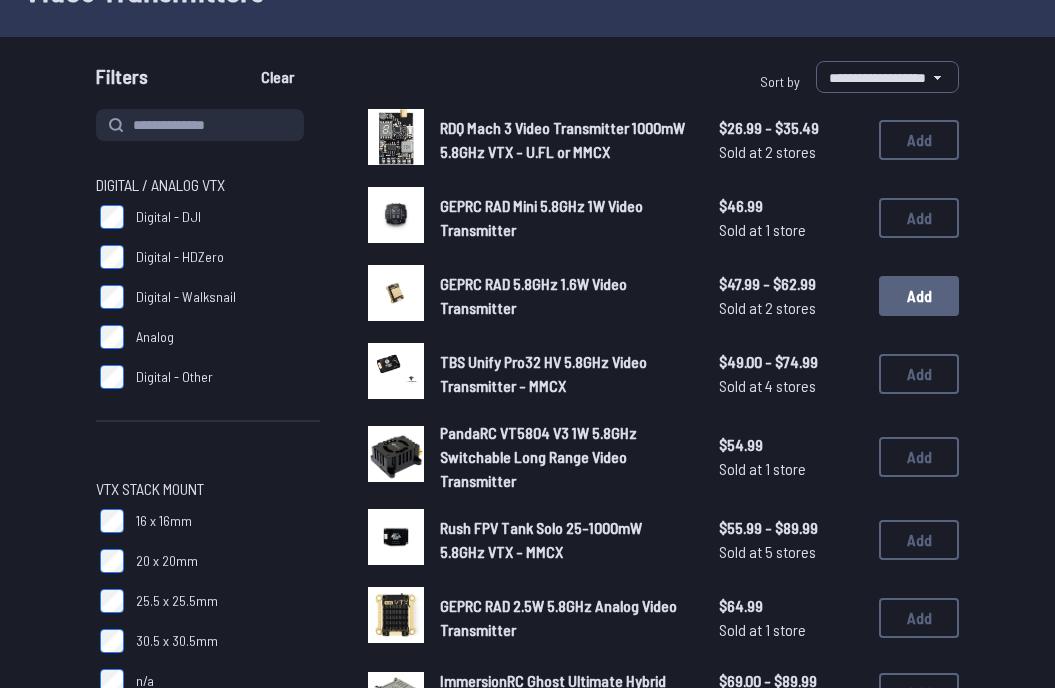 click on "Add" at bounding box center [919, 296] 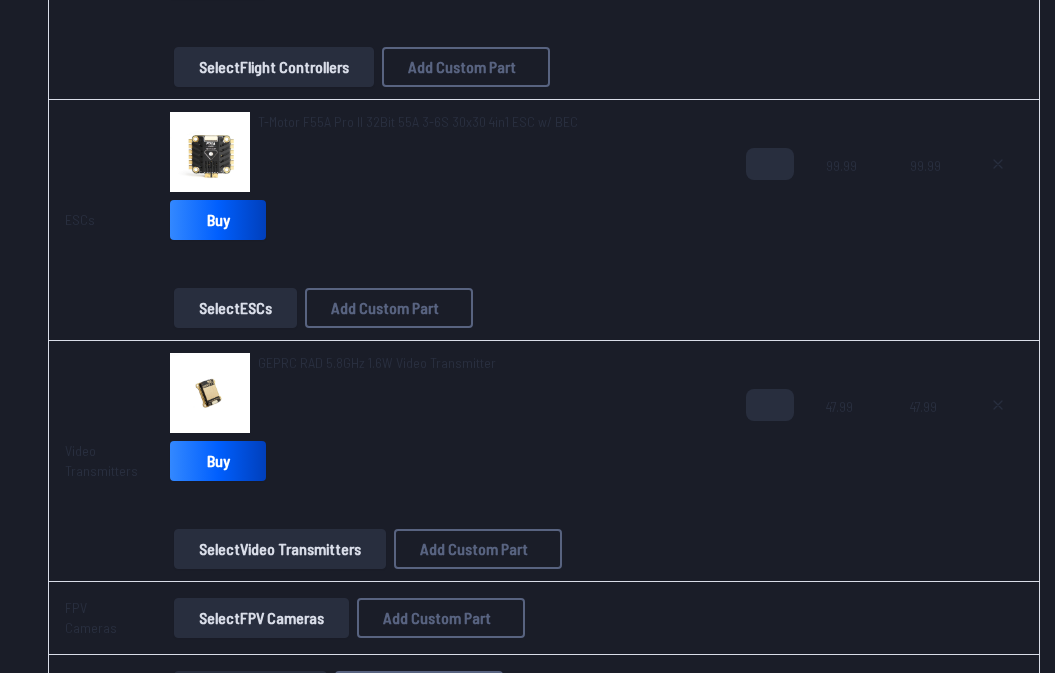 scroll, scrollTop: 1469, scrollLeft: 0, axis: vertical 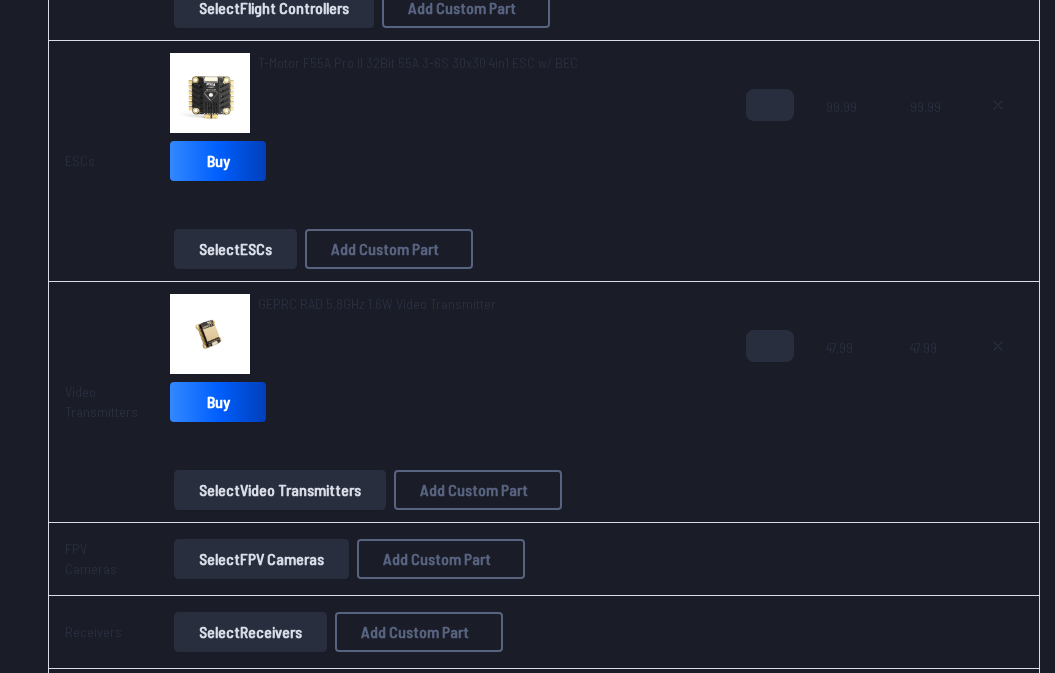 click on "Select  FPV Cameras" at bounding box center (261, 559) 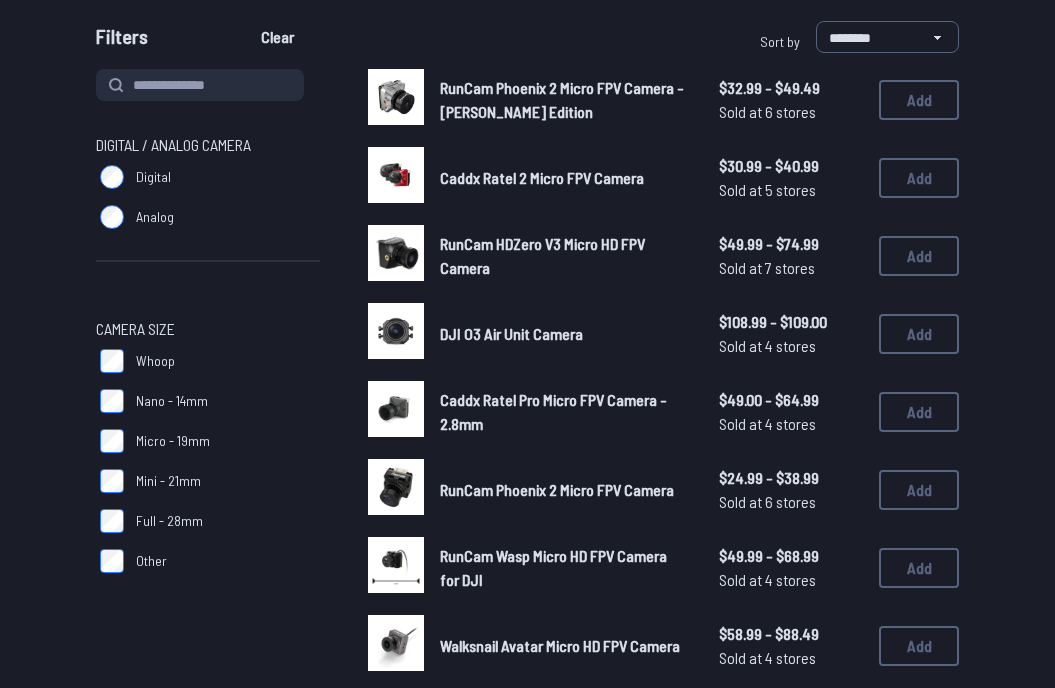 scroll, scrollTop: 161, scrollLeft: 0, axis: vertical 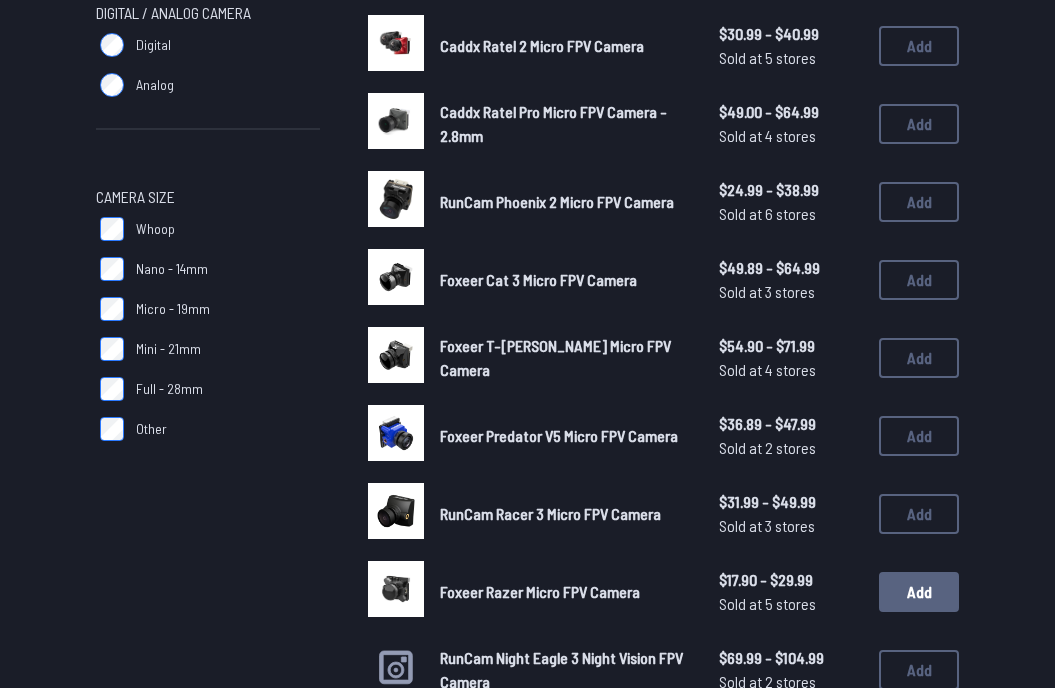 click on "Add" at bounding box center (919, 592) 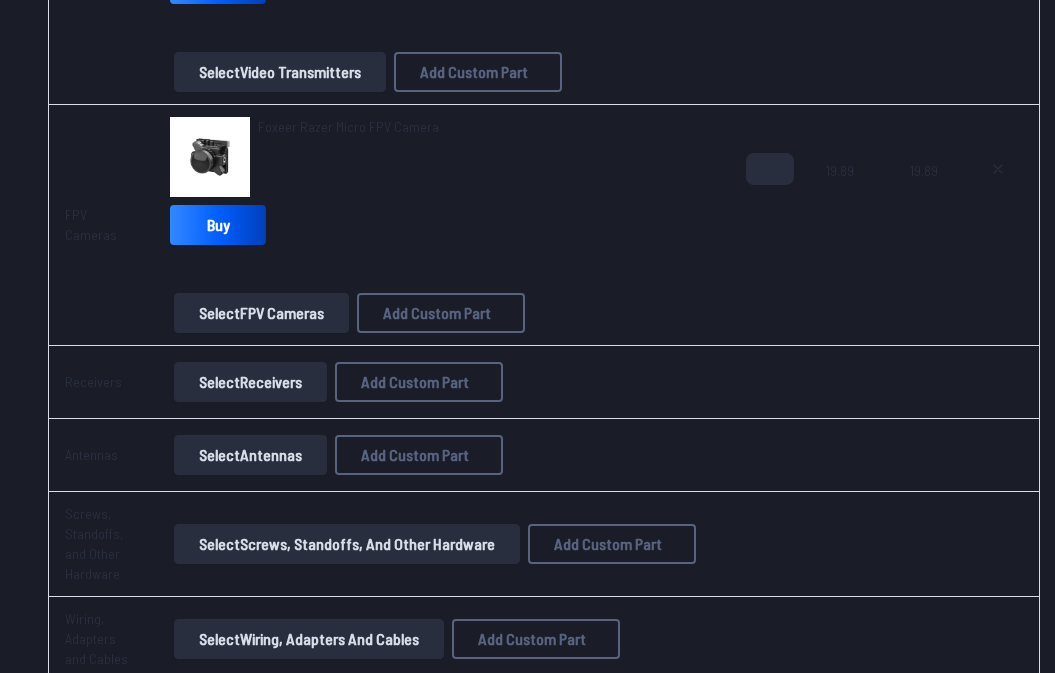 scroll, scrollTop: 1900, scrollLeft: 0, axis: vertical 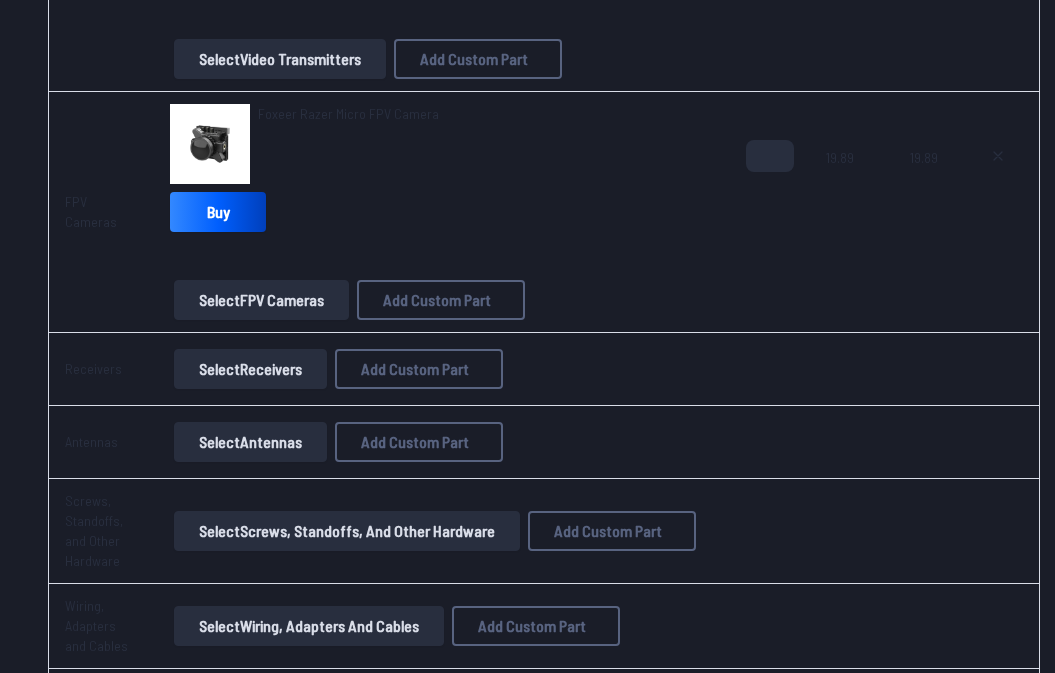 click on "Select  Receivers" at bounding box center [250, 369] 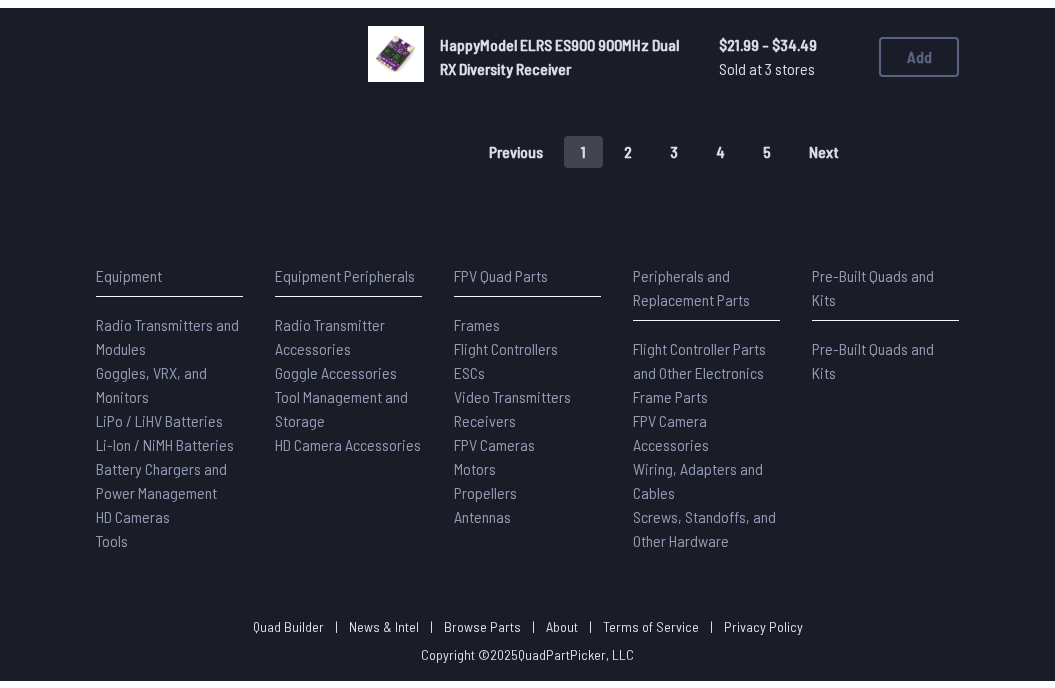 scroll, scrollTop: 0, scrollLeft: 0, axis: both 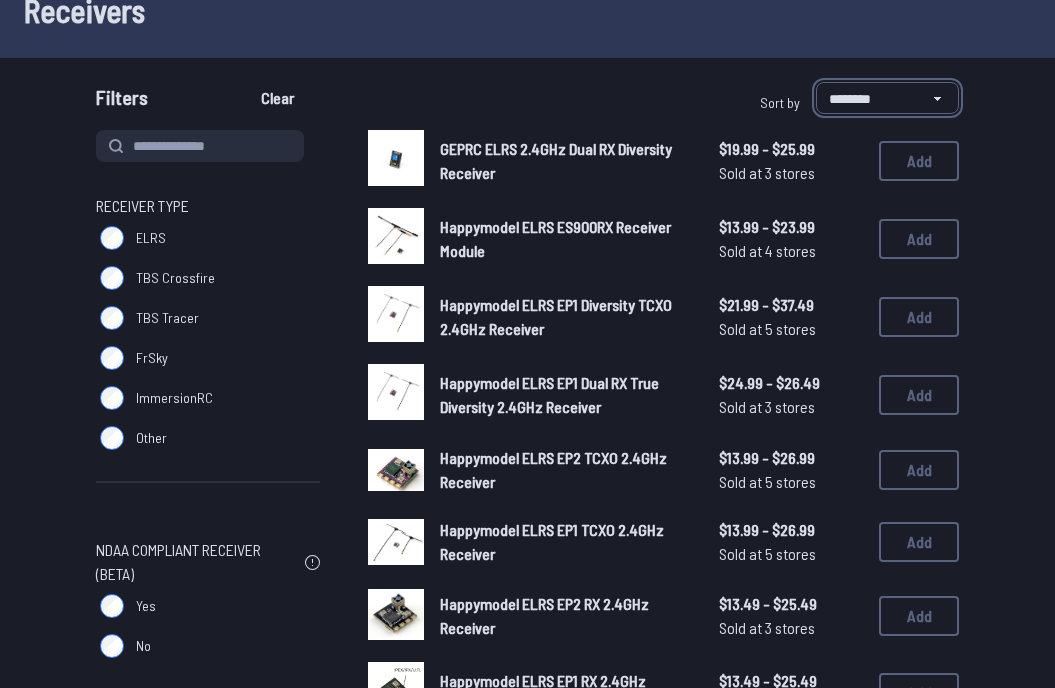 click on "**********" at bounding box center (887, 98) 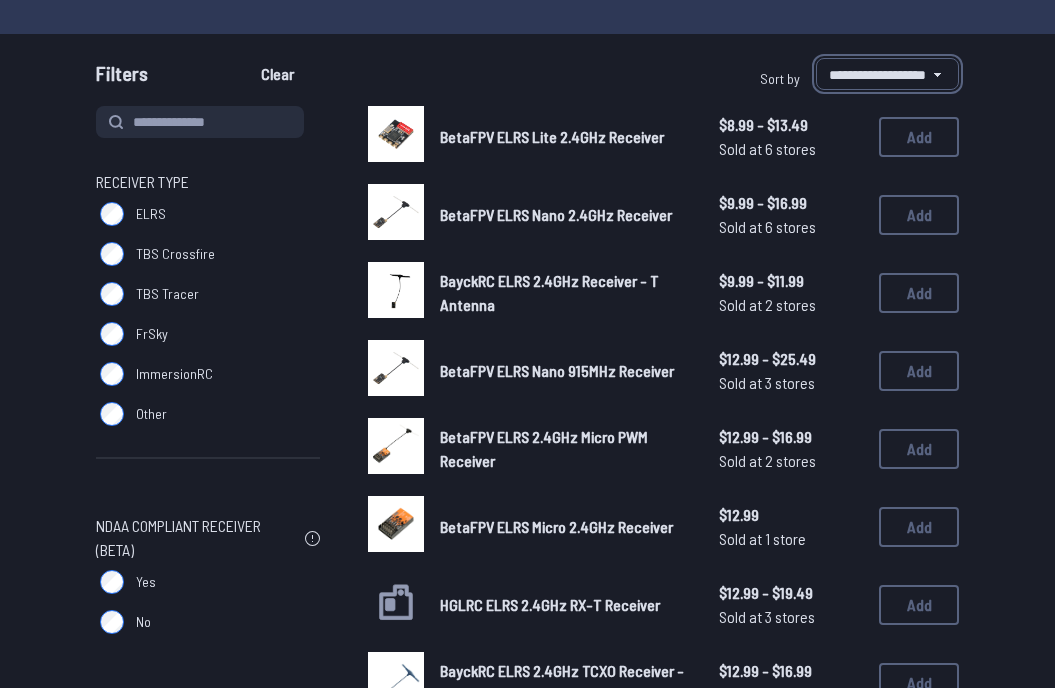 scroll, scrollTop: 235, scrollLeft: 0, axis: vertical 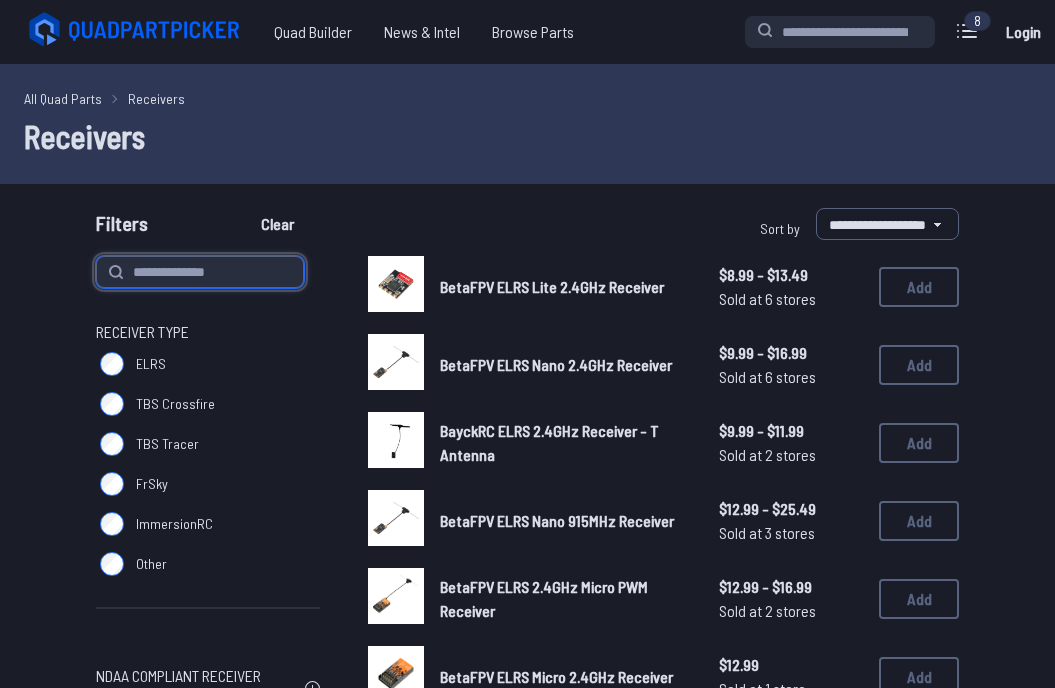 click at bounding box center (200, 272) 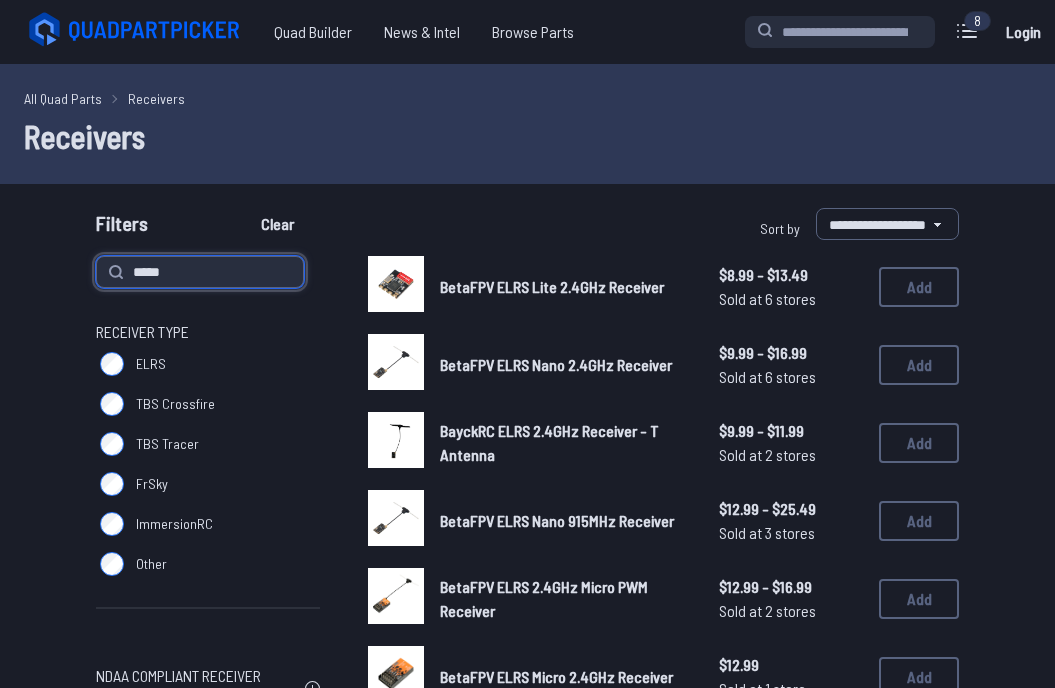 type on "*****" 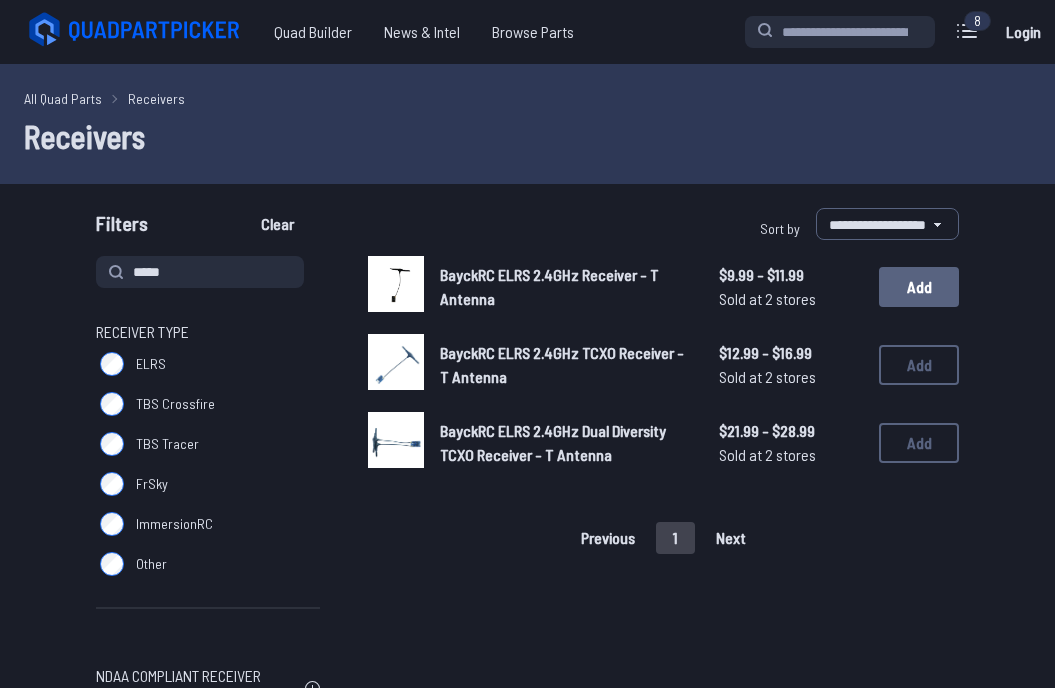 click on "Add" at bounding box center [919, 287] 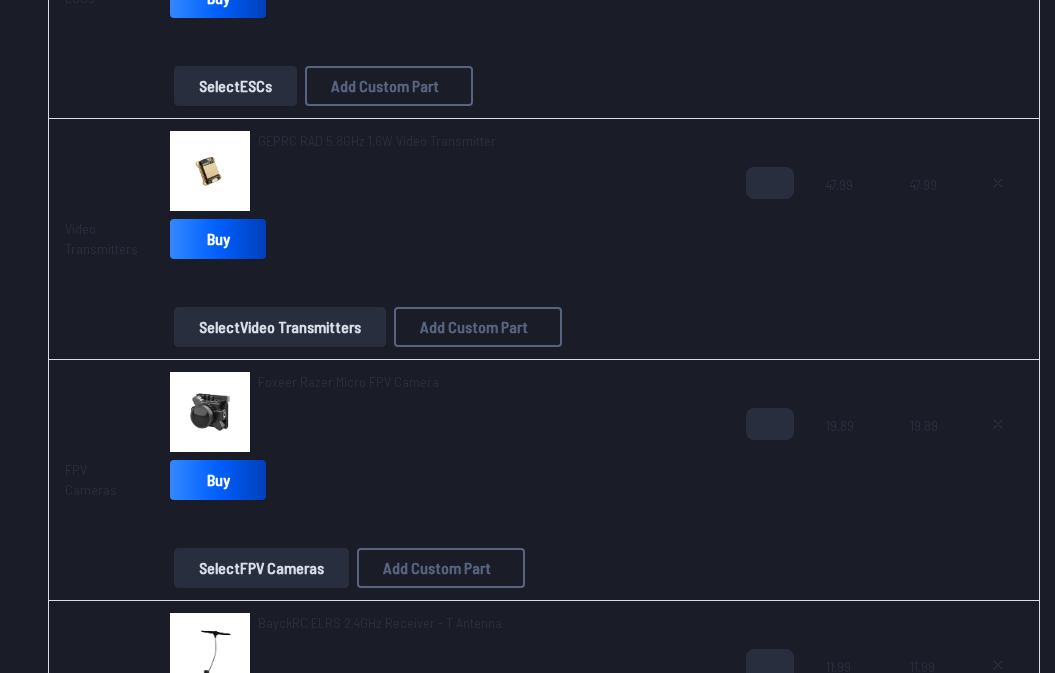 scroll, scrollTop: 1547, scrollLeft: 0, axis: vertical 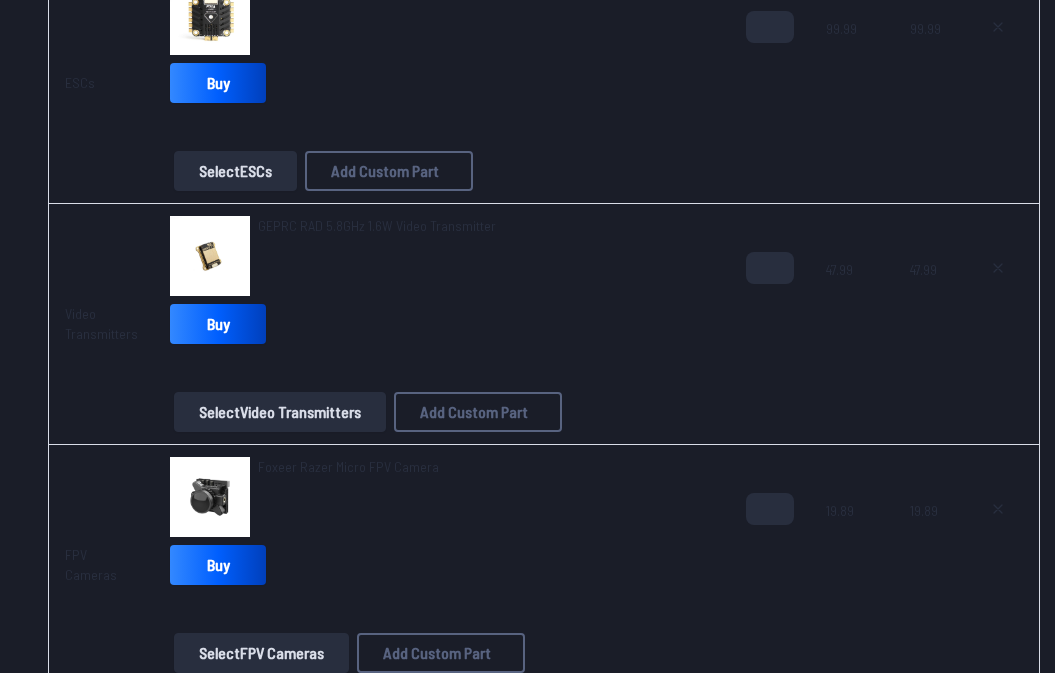 click on "Select  Video Transmitters" at bounding box center (280, 412) 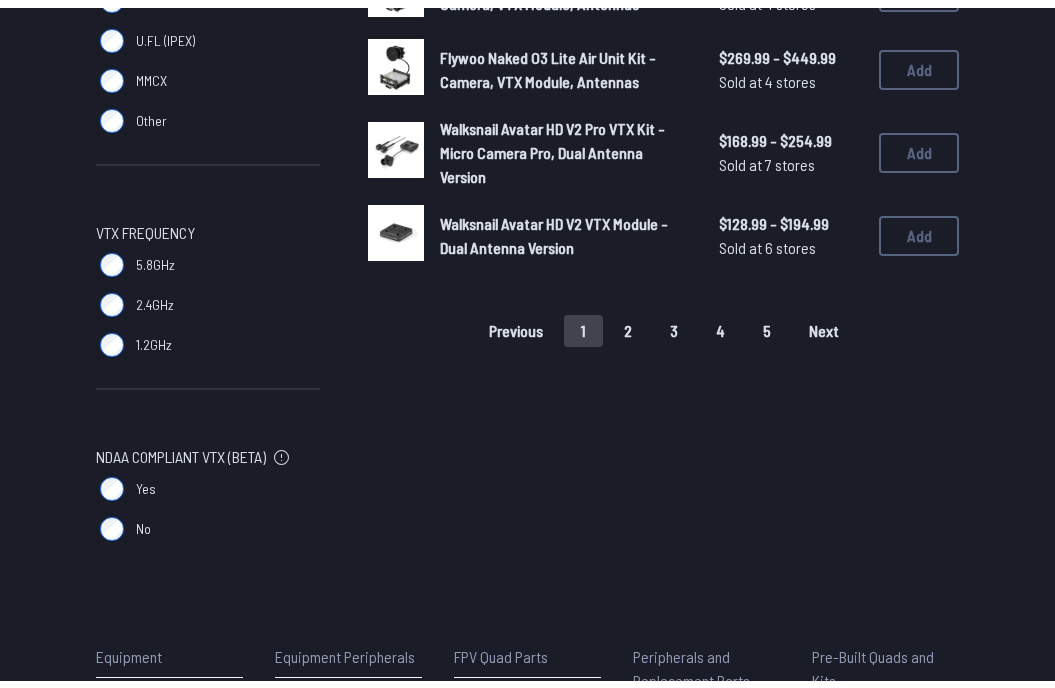 scroll, scrollTop: 0, scrollLeft: 0, axis: both 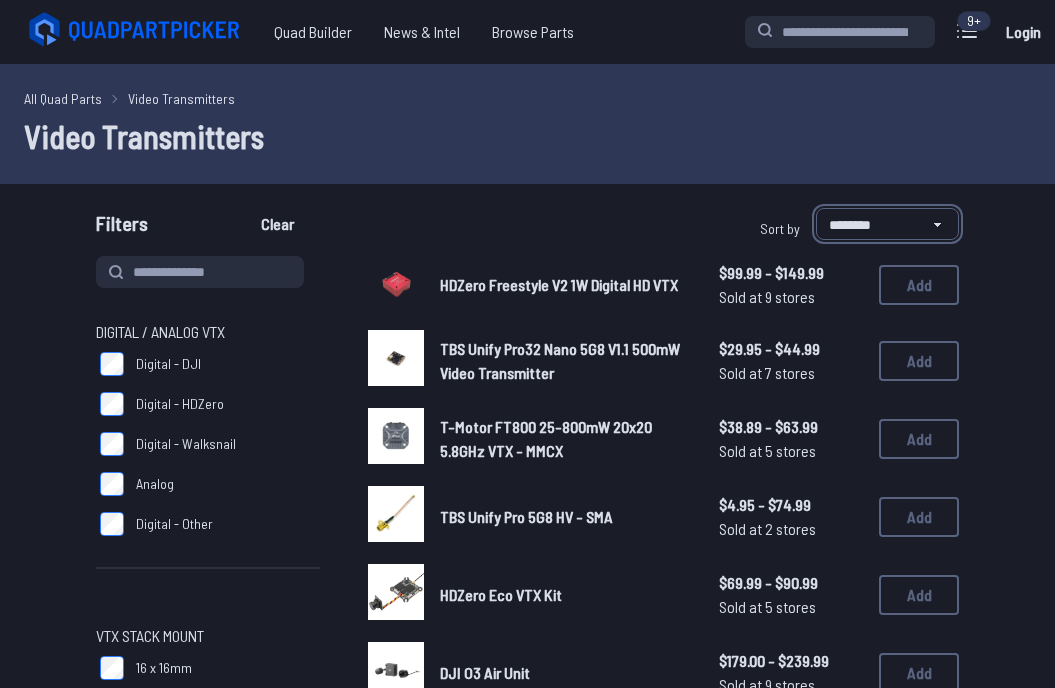 click on "**********" at bounding box center (887, 224) 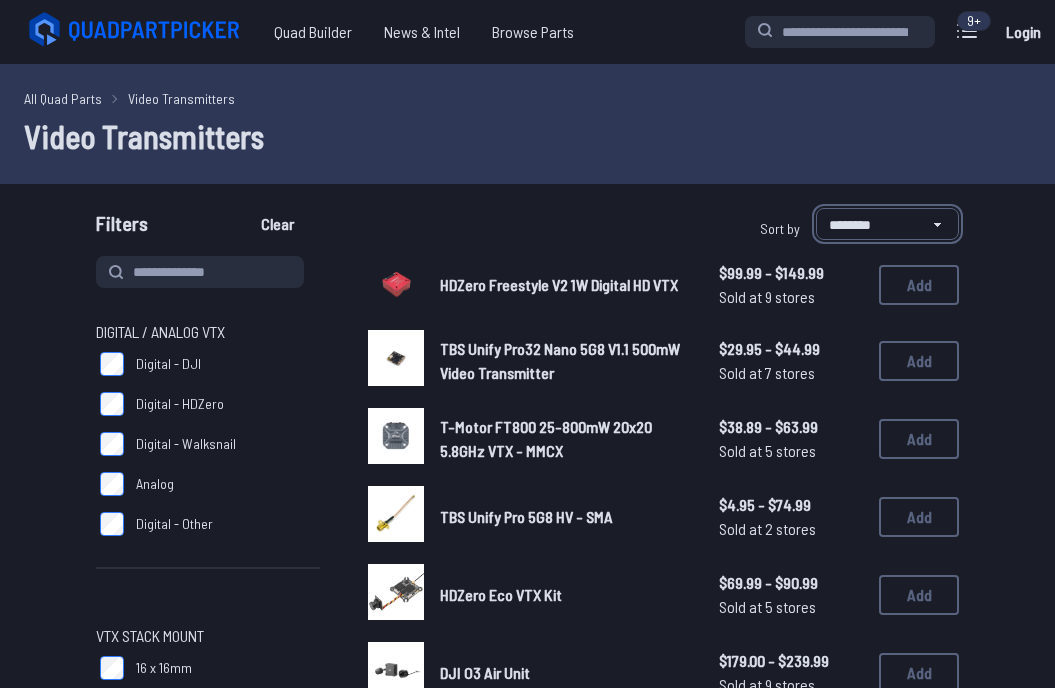 select on "*********" 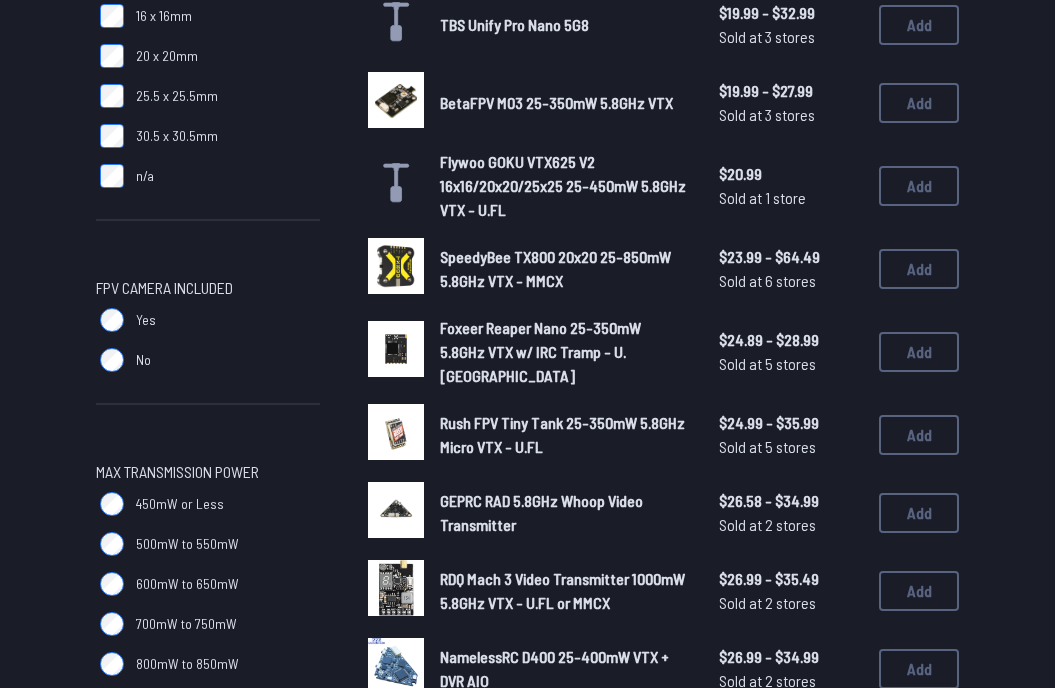 scroll, scrollTop: 794, scrollLeft: 0, axis: vertical 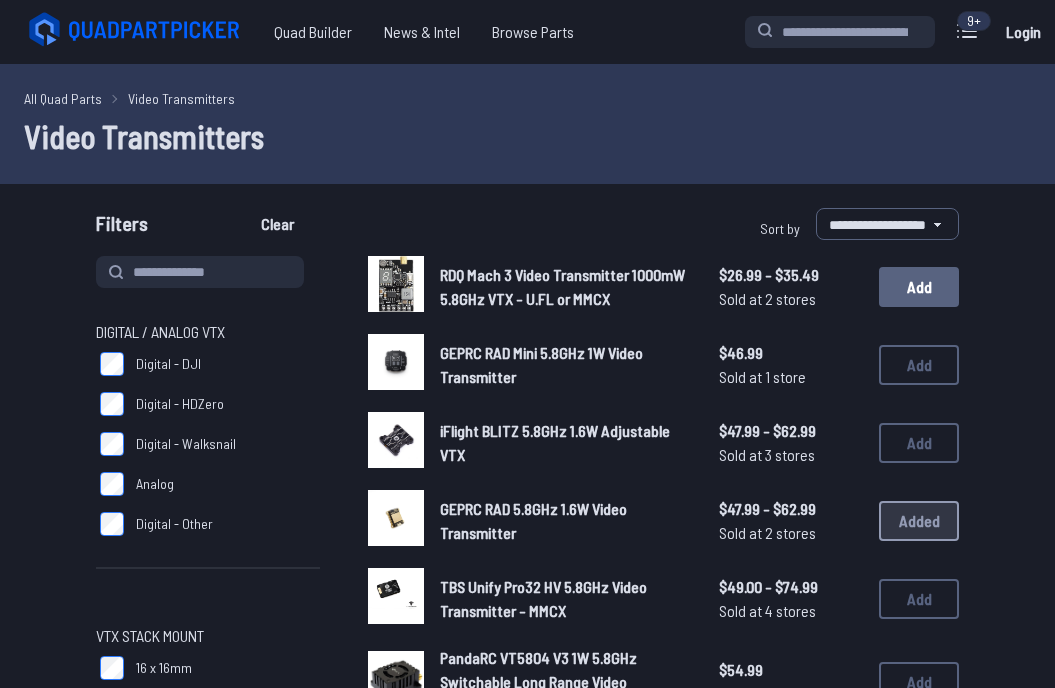 click on "Add" at bounding box center (919, 287) 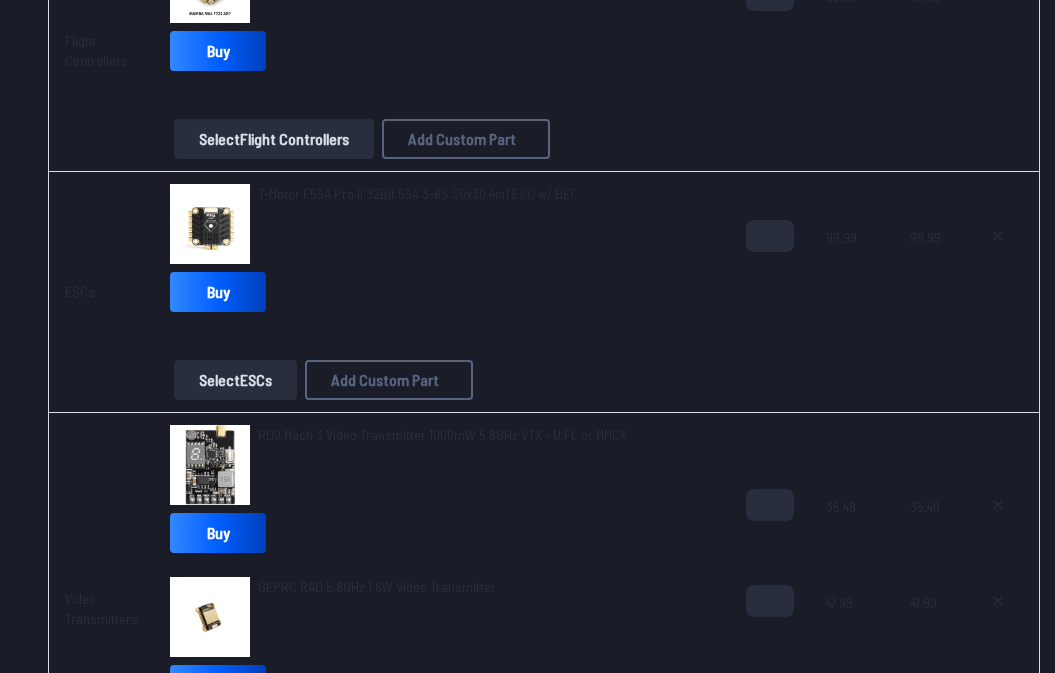 scroll, scrollTop: 1575, scrollLeft: 0, axis: vertical 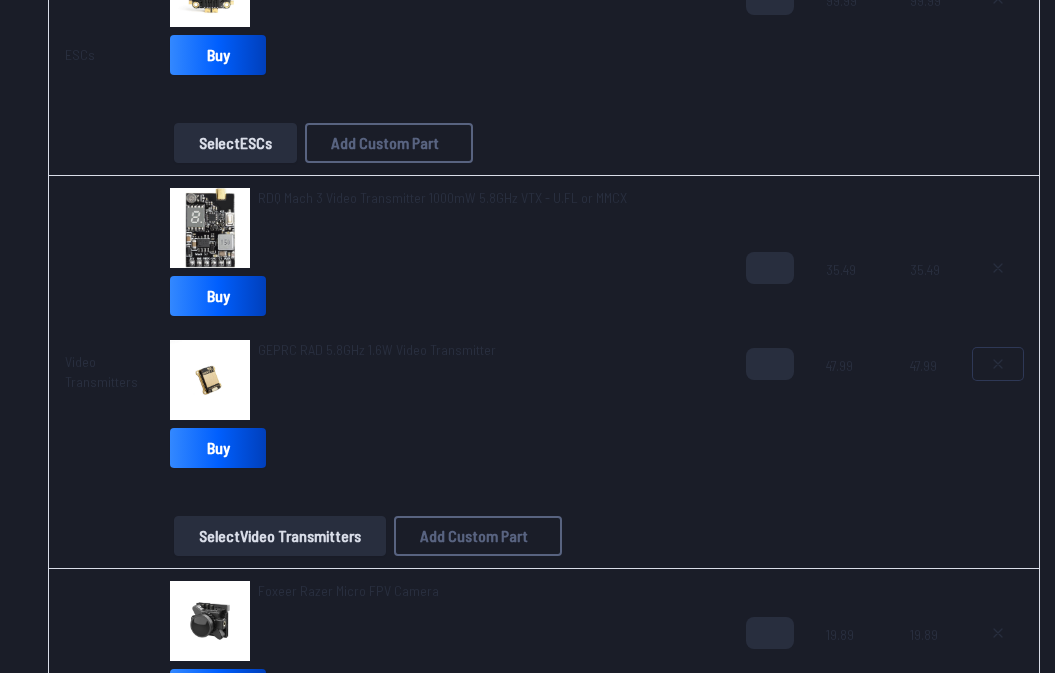 click 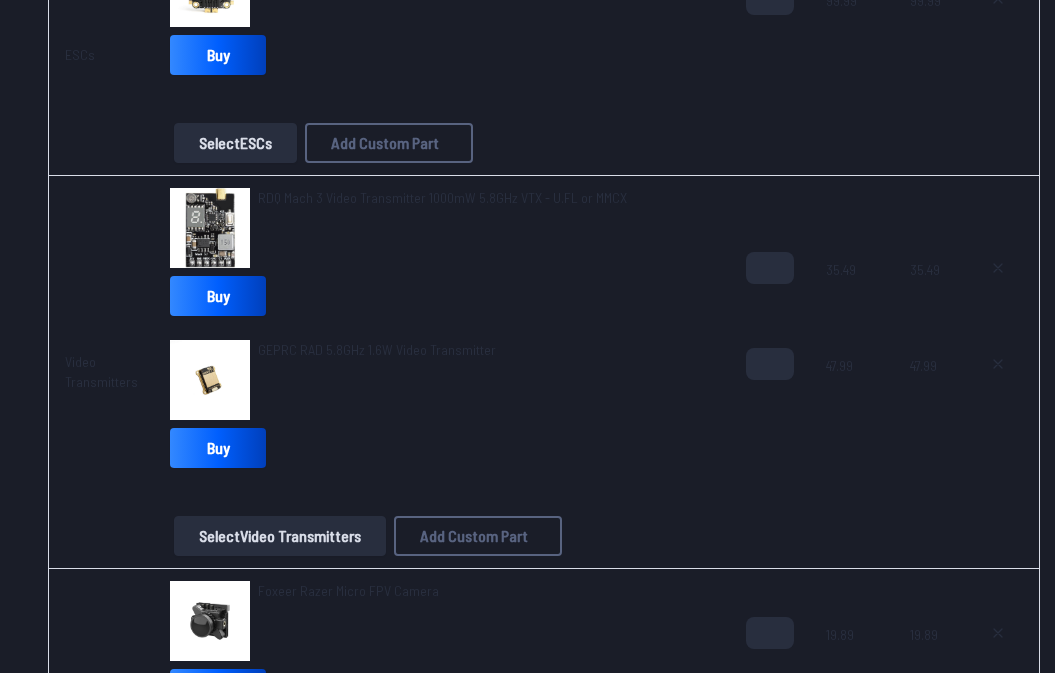 type on "**********" 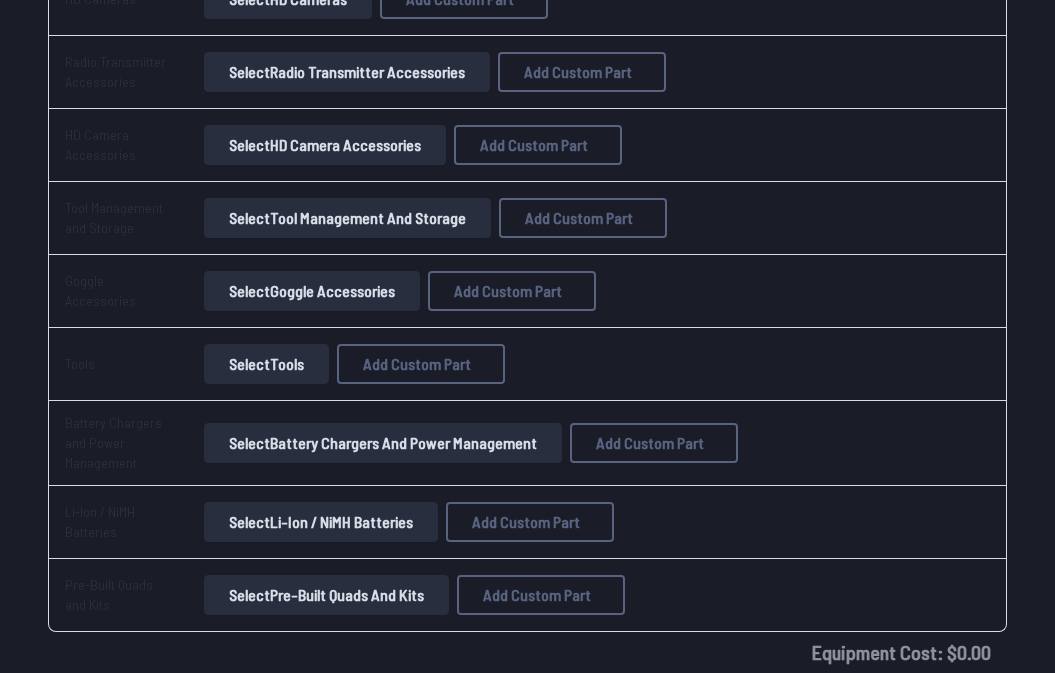 scroll, scrollTop: 3329, scrollLeft: 0, axis: vertical 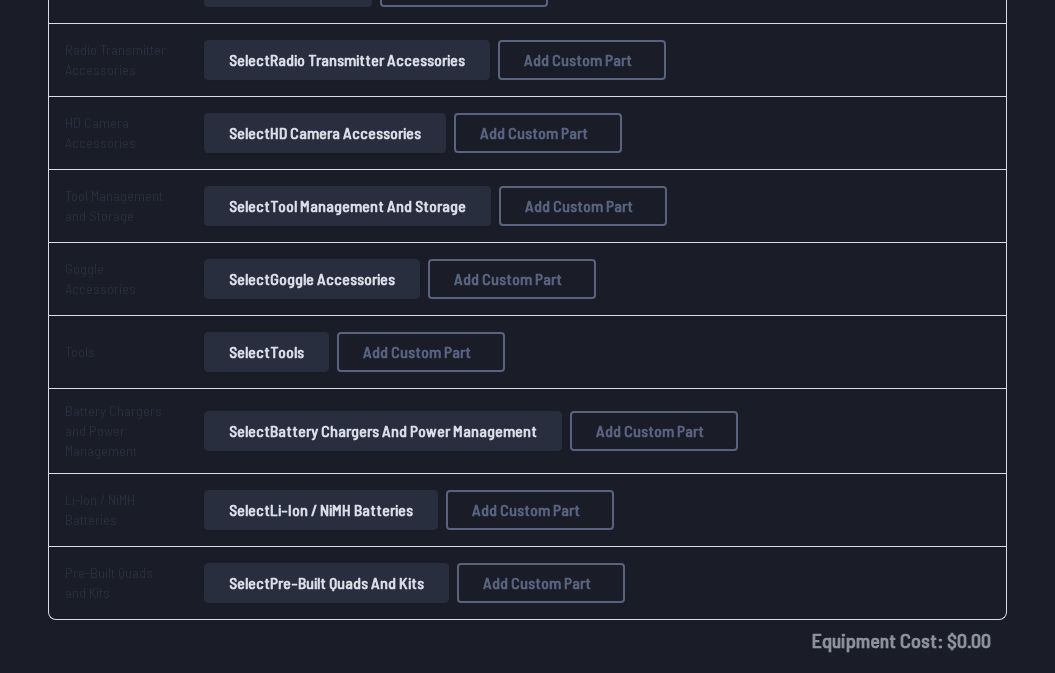 click on "Select  Battery Chargers and Power Management" at bounding box center [383, 431] 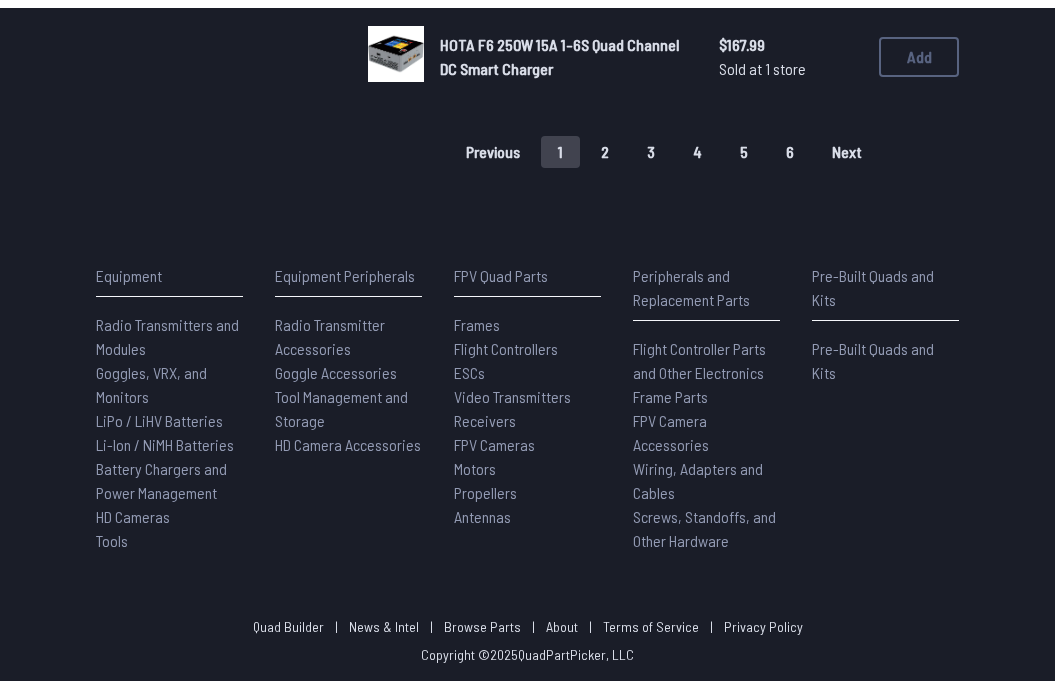 scroll, scrollTop: 0, scrollLeft: 0, axis: both 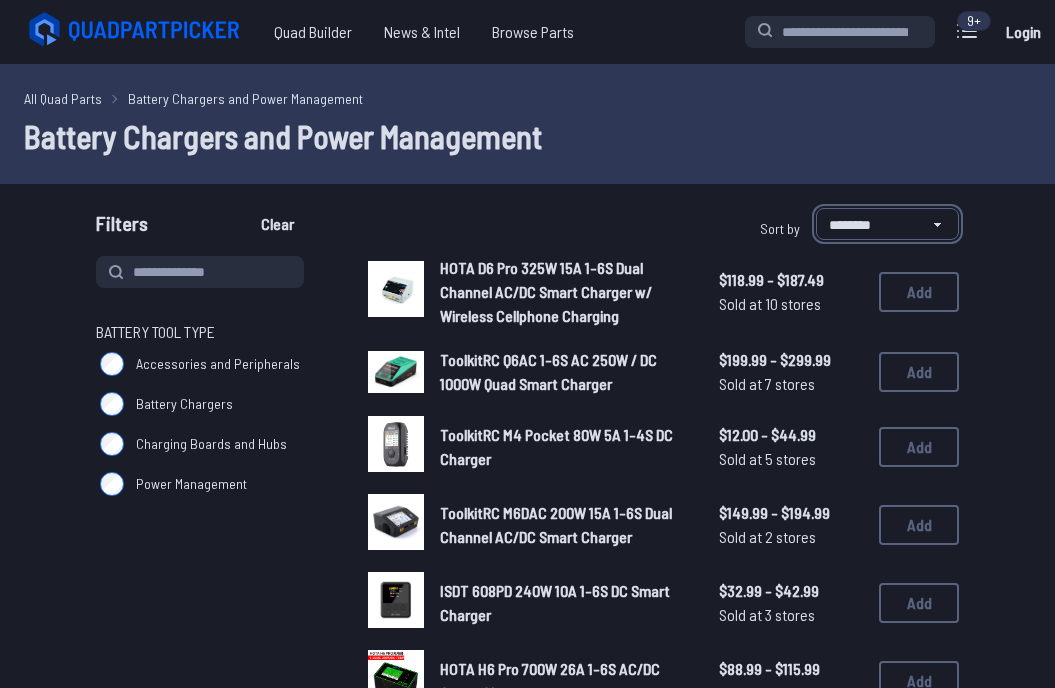 click on "**********" at bounding box center (887, 224) 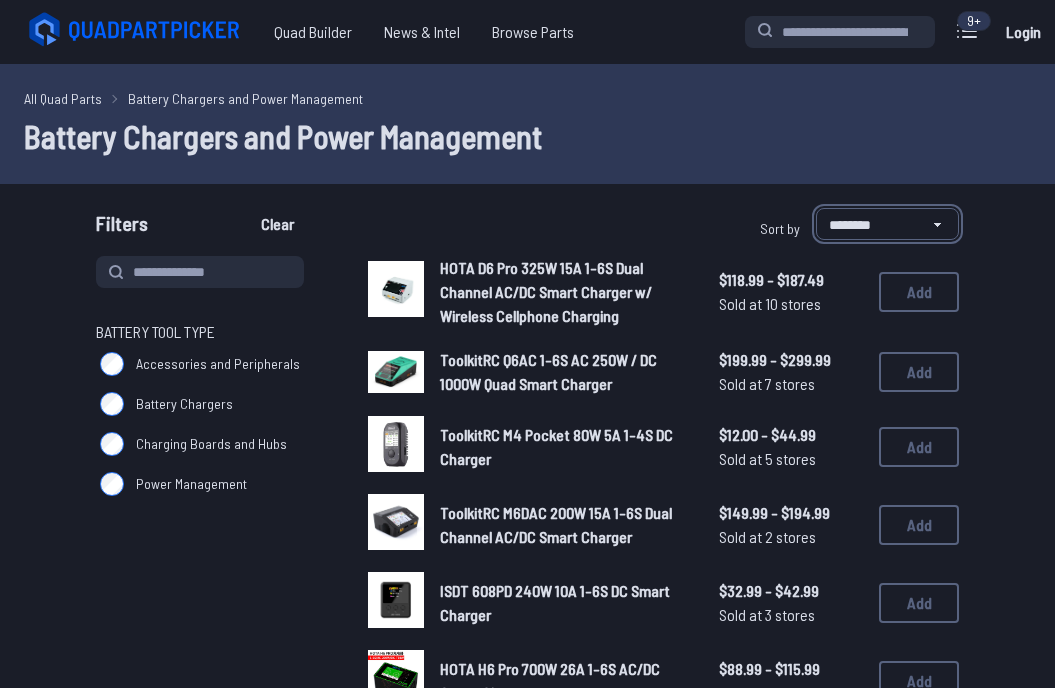 select on "*********" 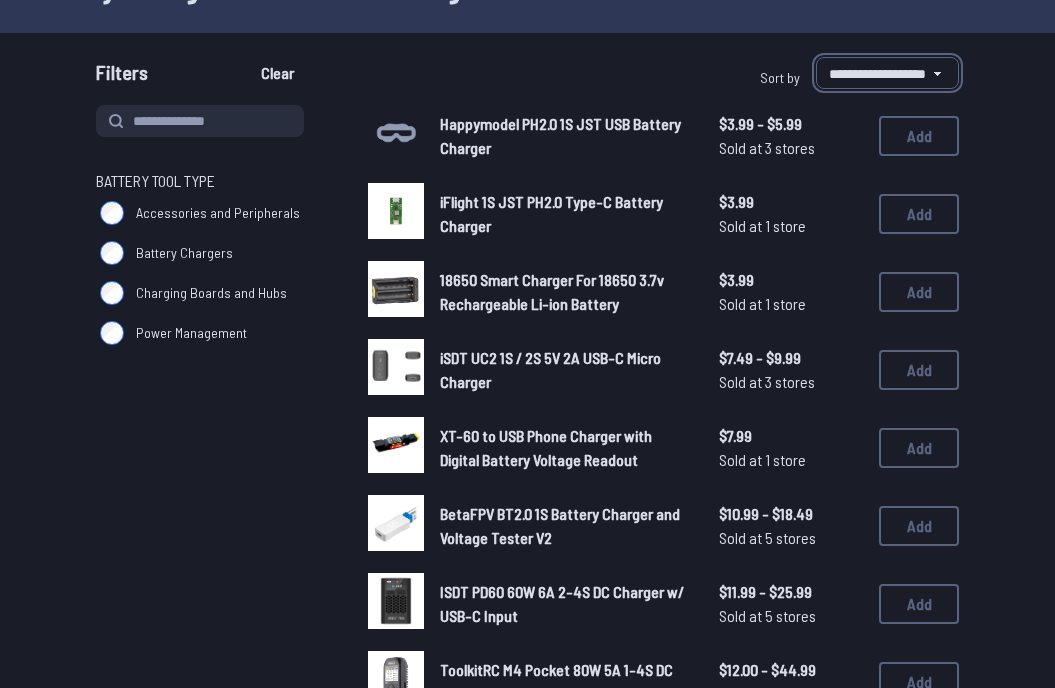 scroll, scrollTop: 0, scrollLeft: 0, axis: both 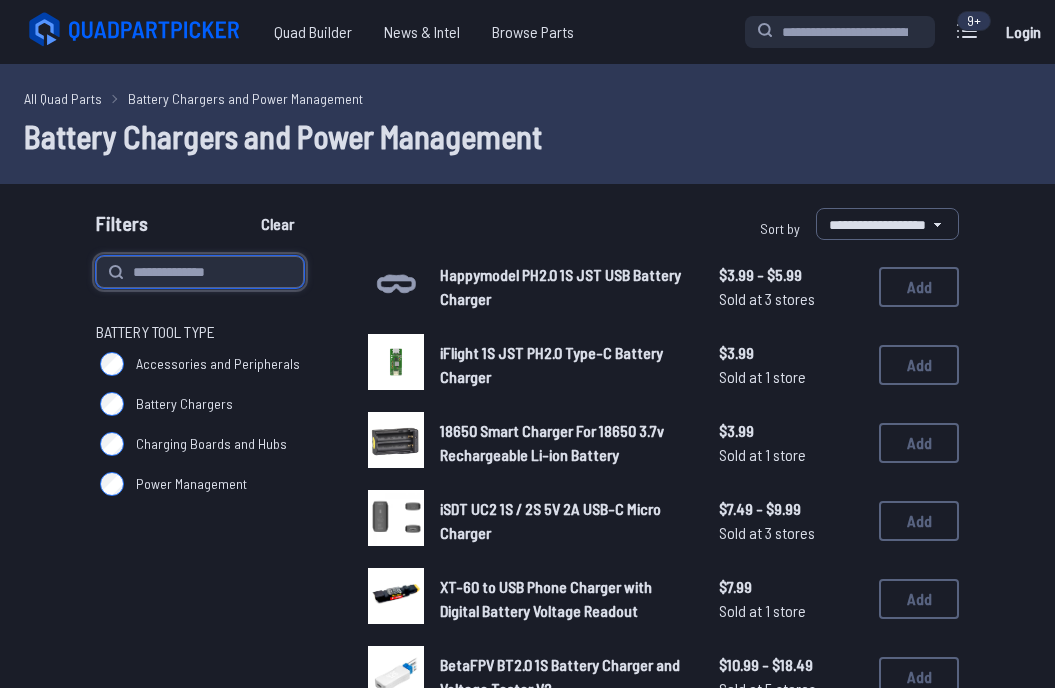 click at bounding box center (200, 272) 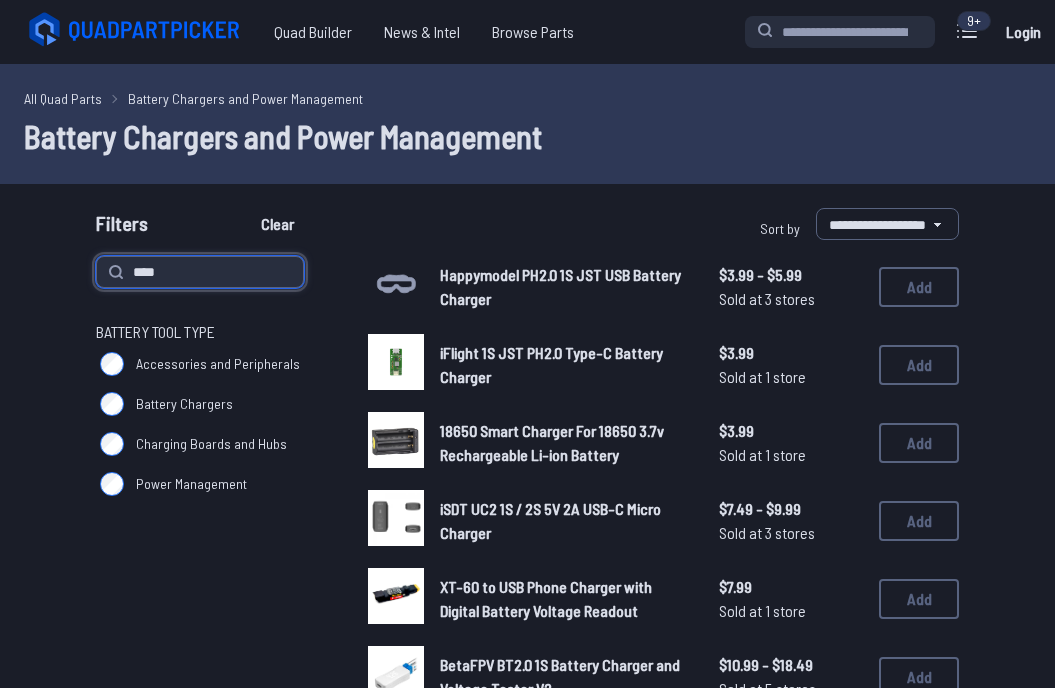 type on "****" 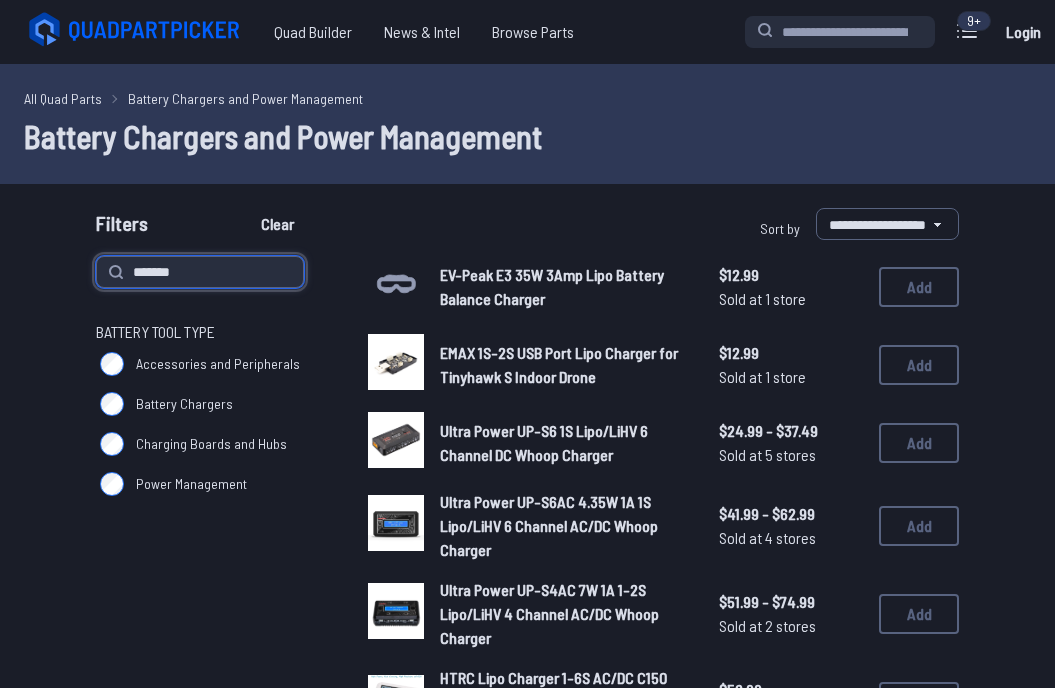 type on "*******" 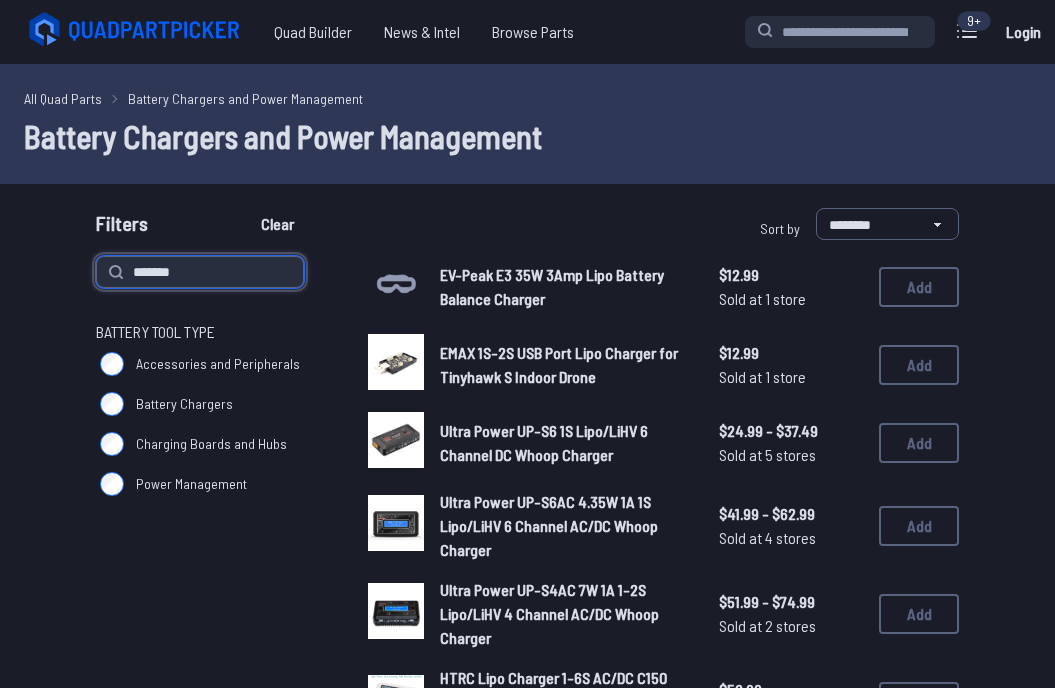 type 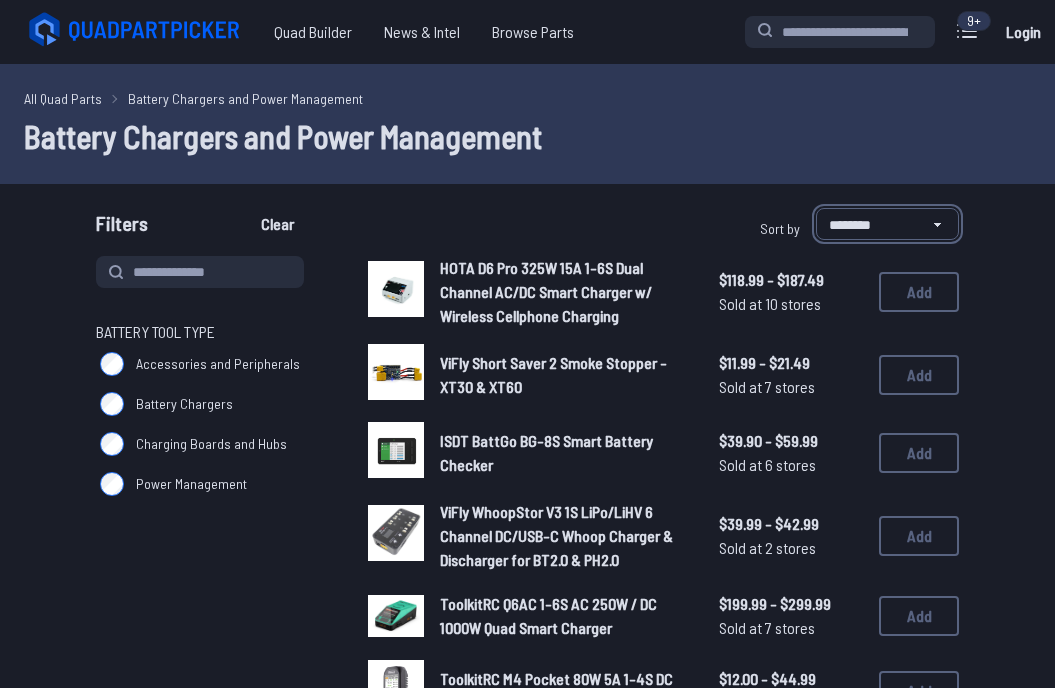 click on "**********" at bounding box center (887, 224) 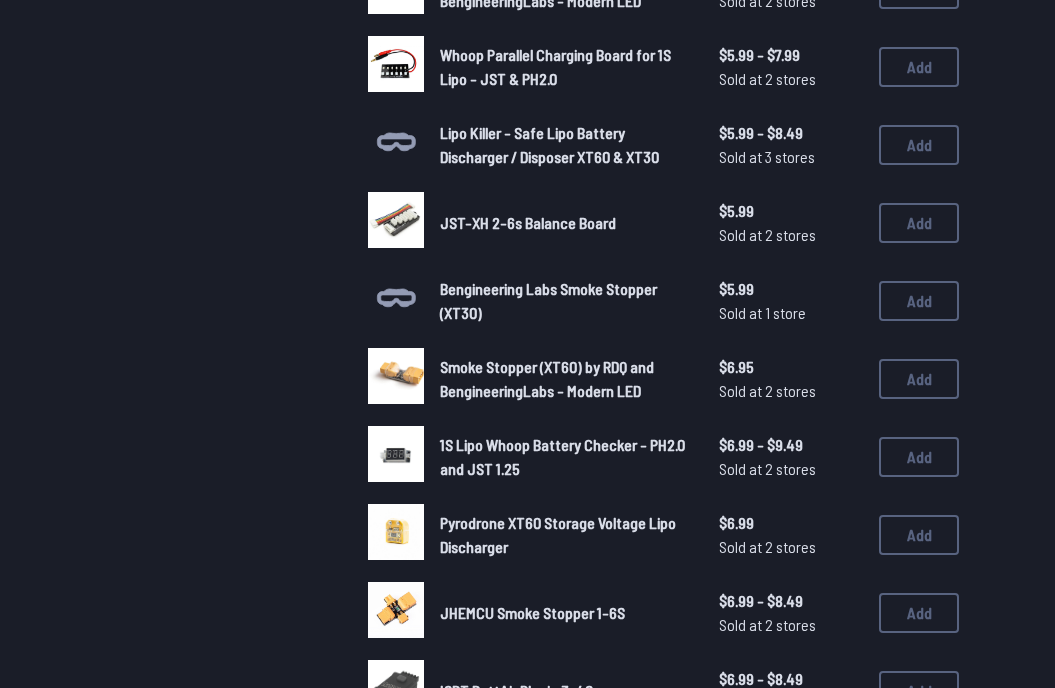 scroll, scrollTop: 188, scrollLeft: 0, axis: vertical 